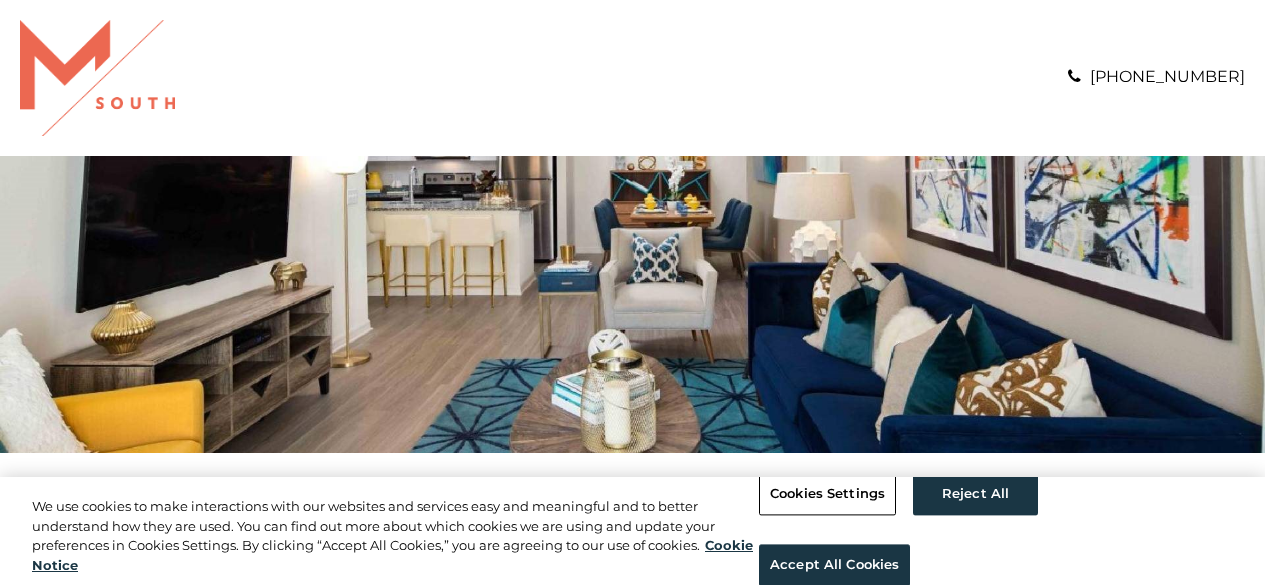scroll, scrollTop: 355, scrollLeft: 0, axis: vertical 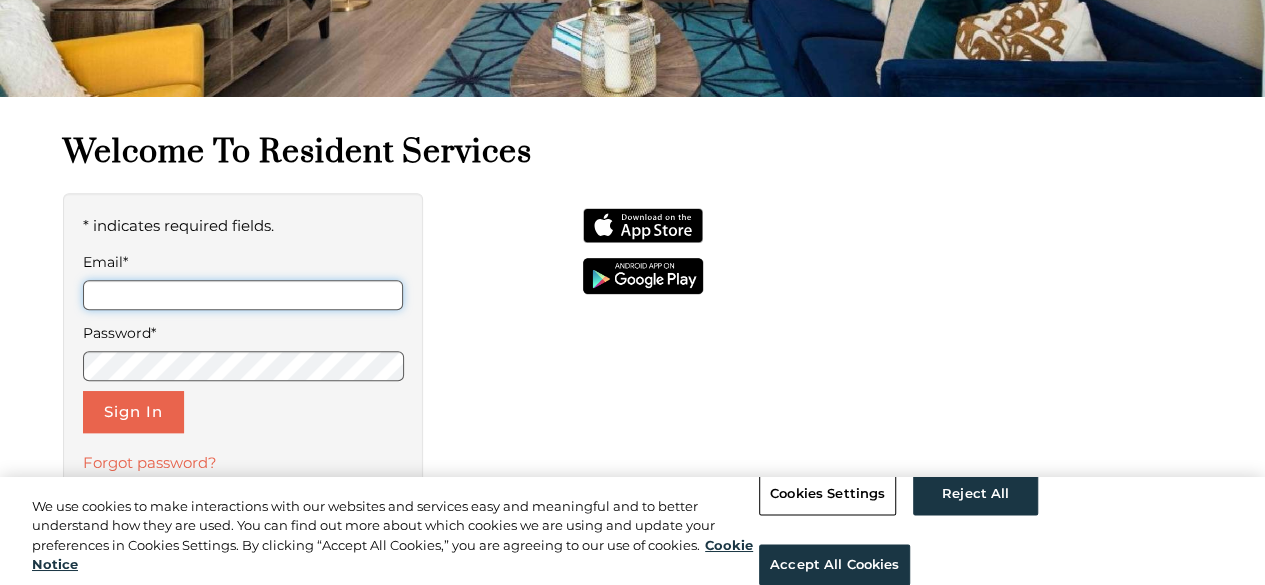 click on "Email*" at bounding box center (243, 295) 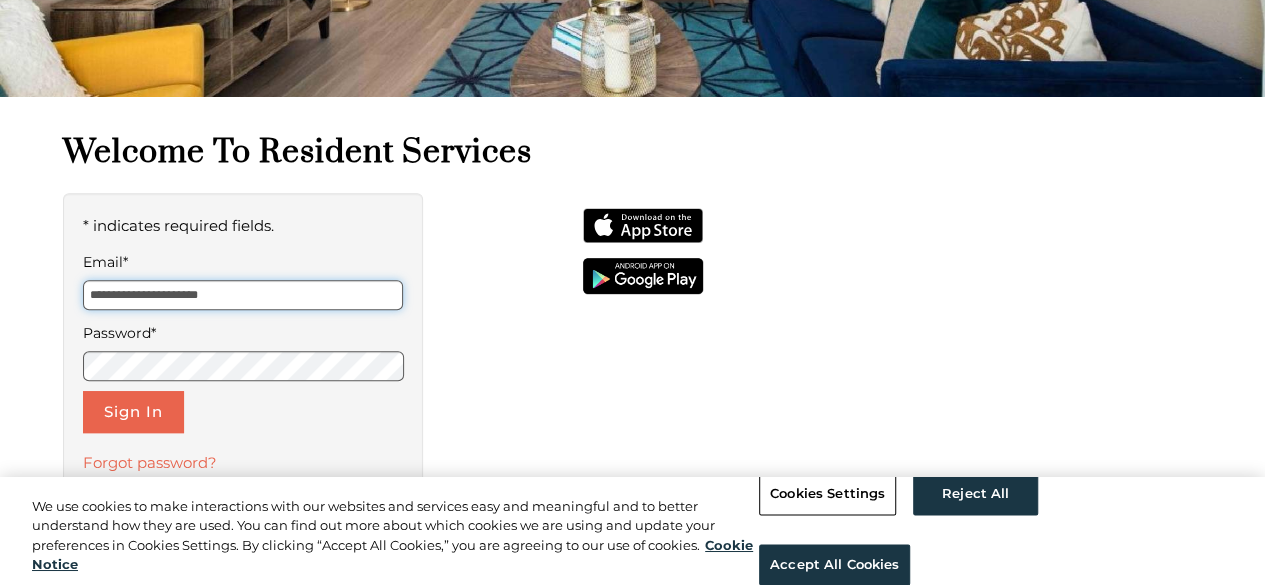 type on "**********" 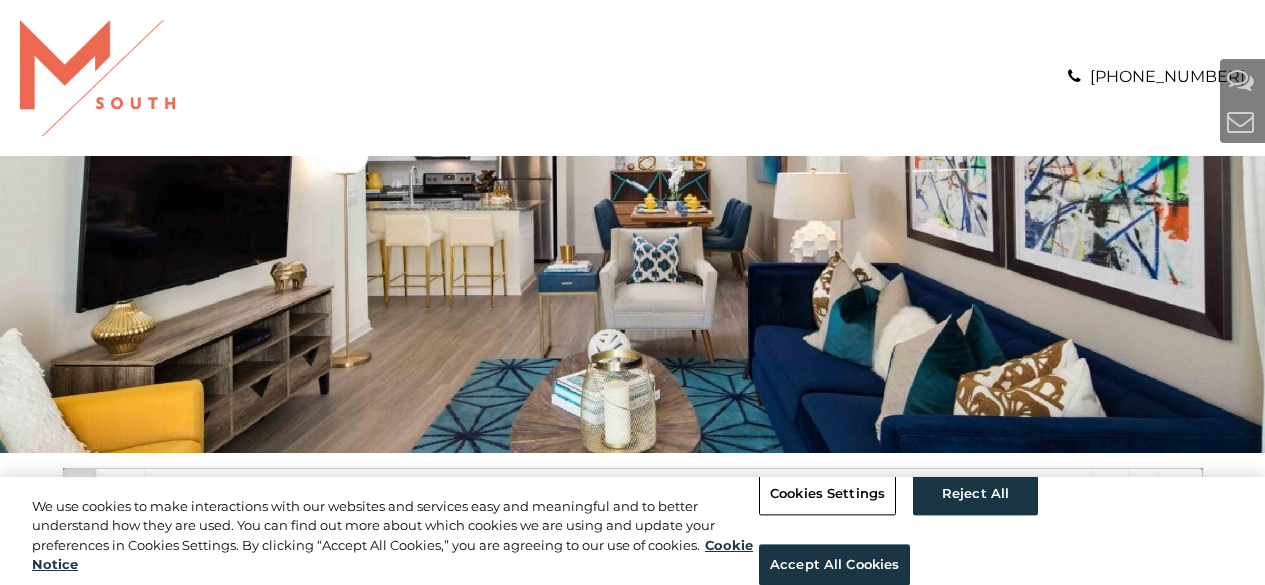 scroll, scrollTop: 0, scrollLeft: 0, axis: both 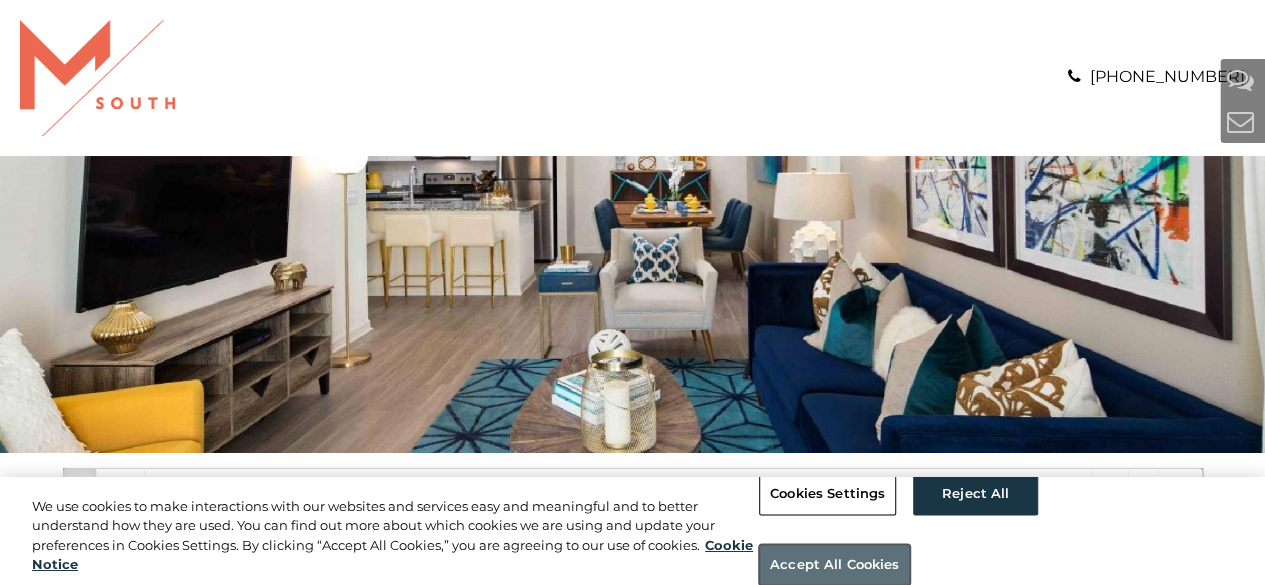 click on "Accept All Cookies" at bounding box center [834, 565] 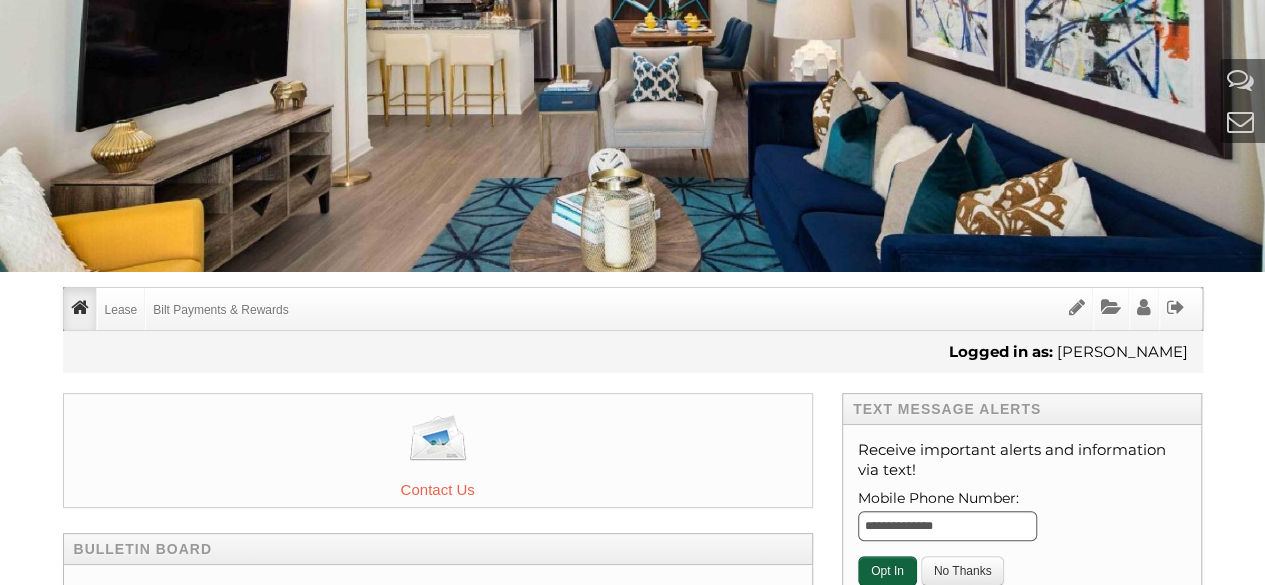 scroll, scrollTop: 182, scrollLeft: 0, axis: vertical 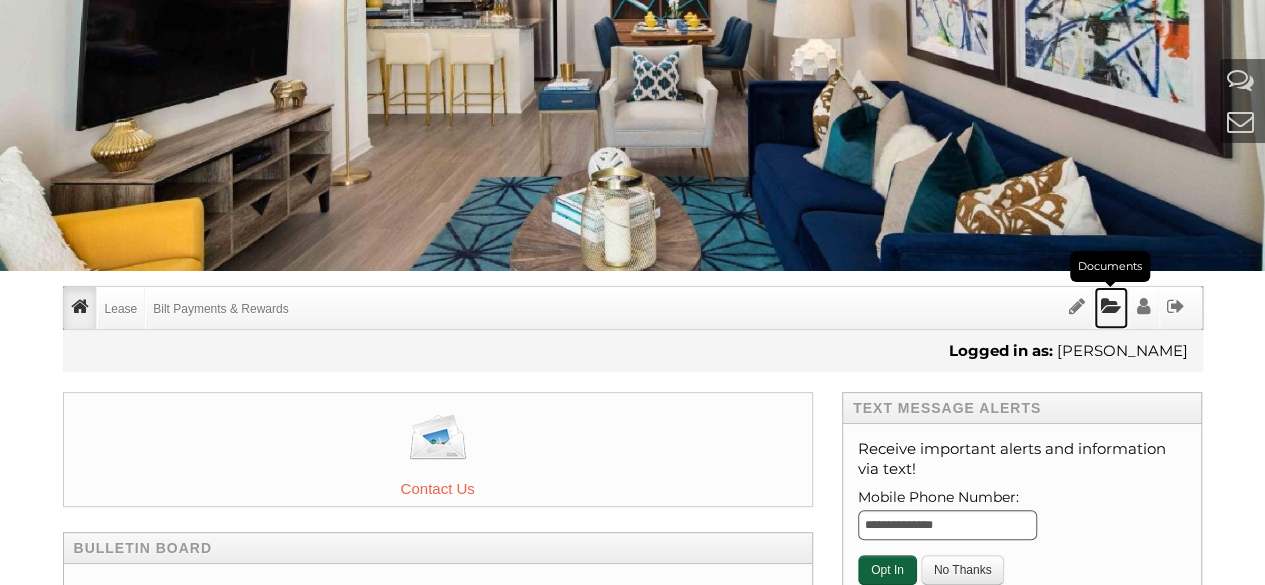 click at bounding box center (1111, 306) 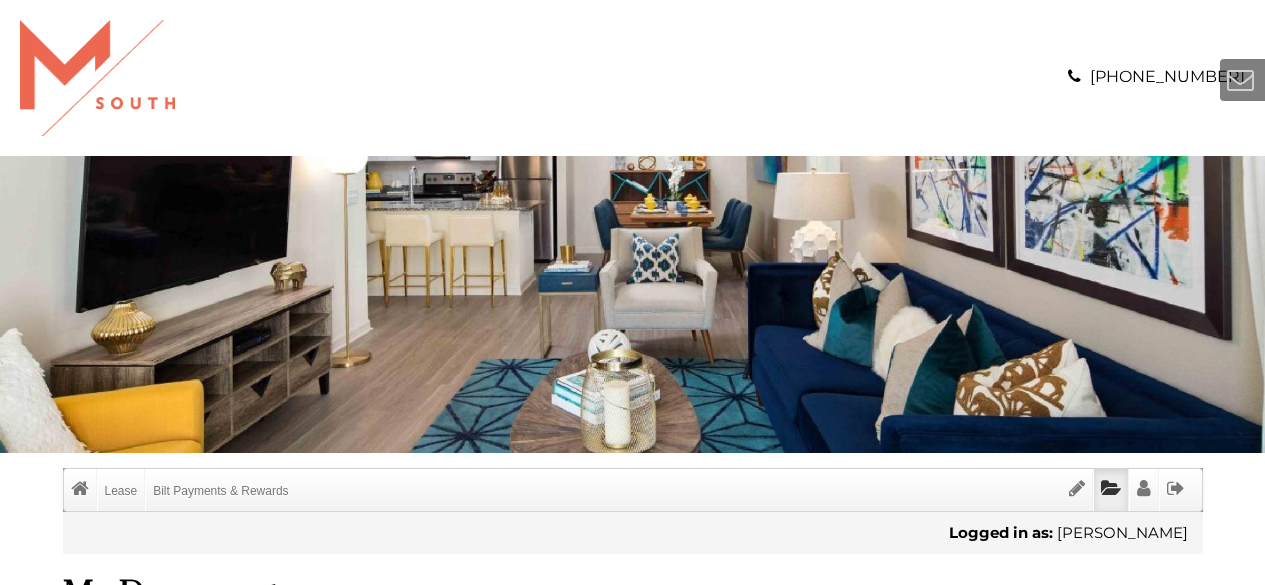 scroll, scrollTop: 0, scrollLeft: 0, axis: both 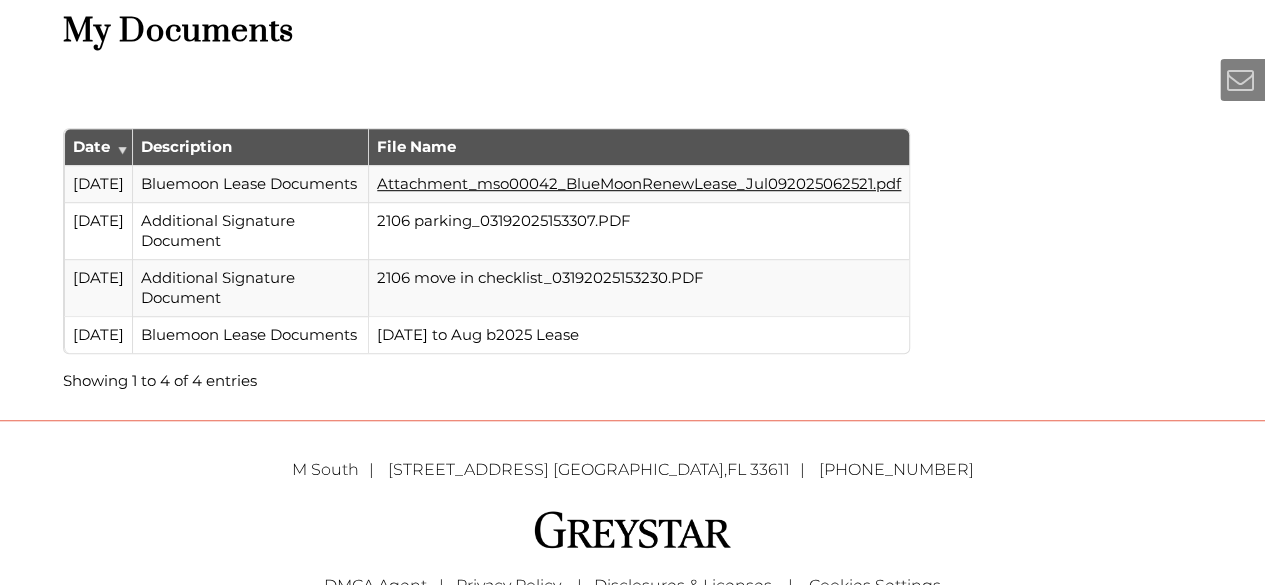 click on "Attachment_mso00042_BlueMoonRenewLease_Jul092025062521.pdf" at bounding box center (639, 183) 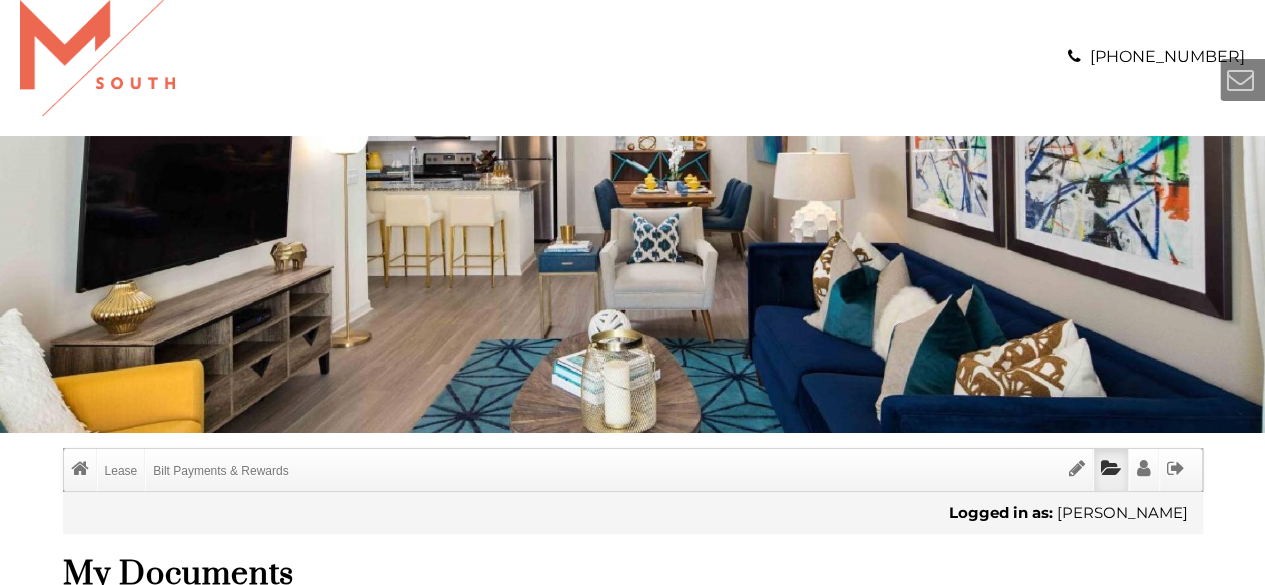 scroll, scrollTop: 0, scrollLeft: 0, axis: both 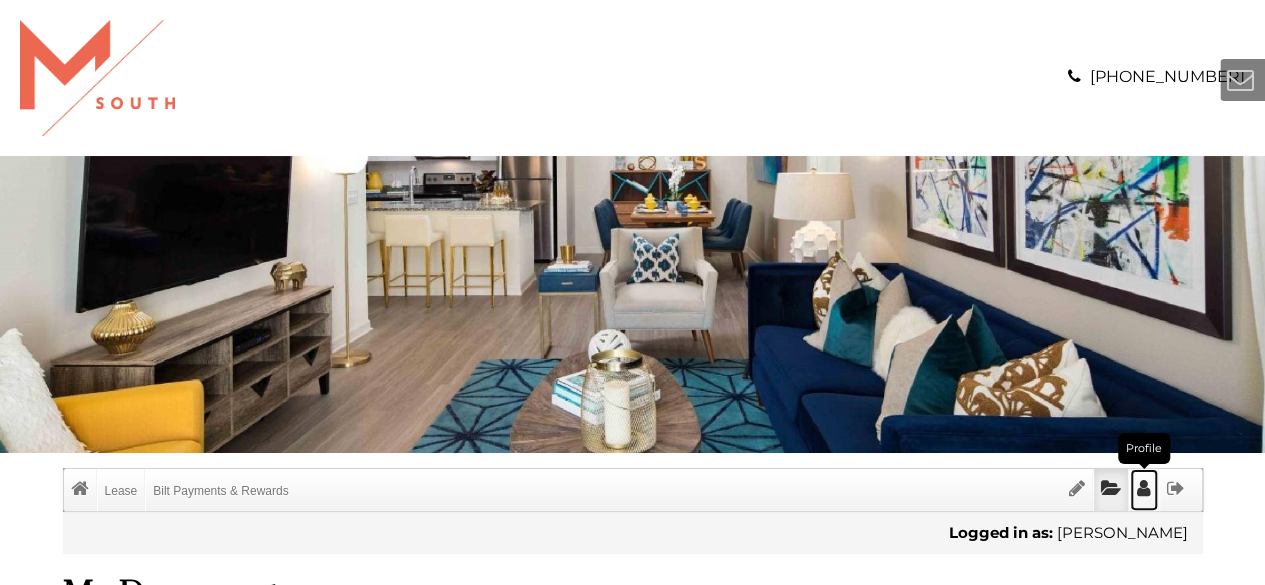click at bounding box center [1144, 488] 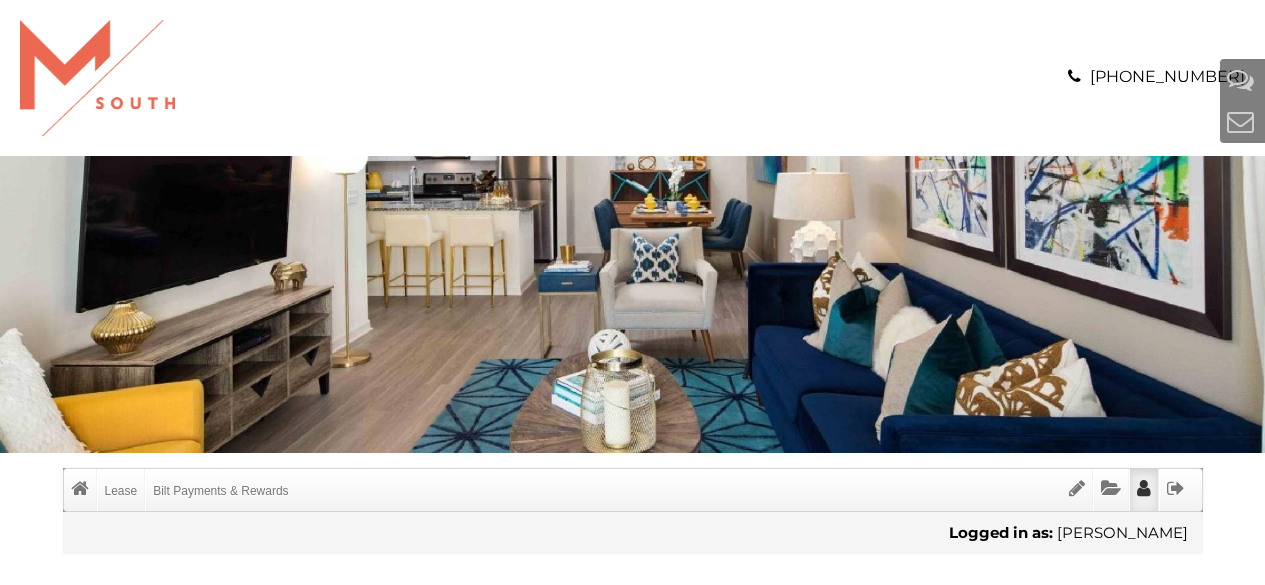scroll, scrollTop: 0, scrollLeft: 0, axis: both 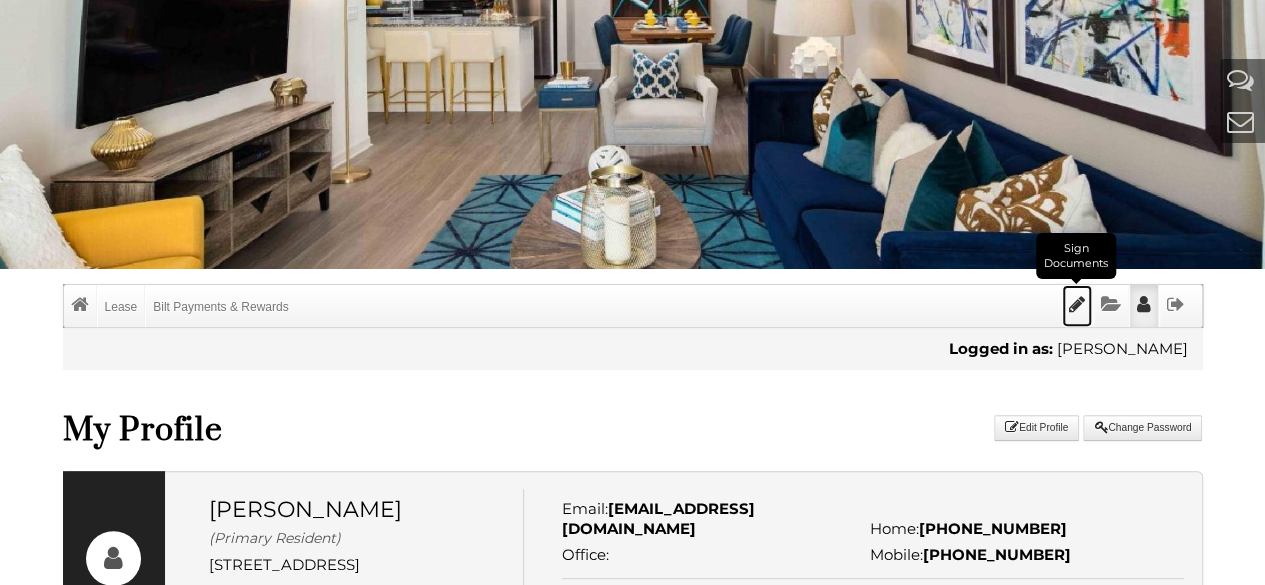 click at bounding box center [1077, 304] 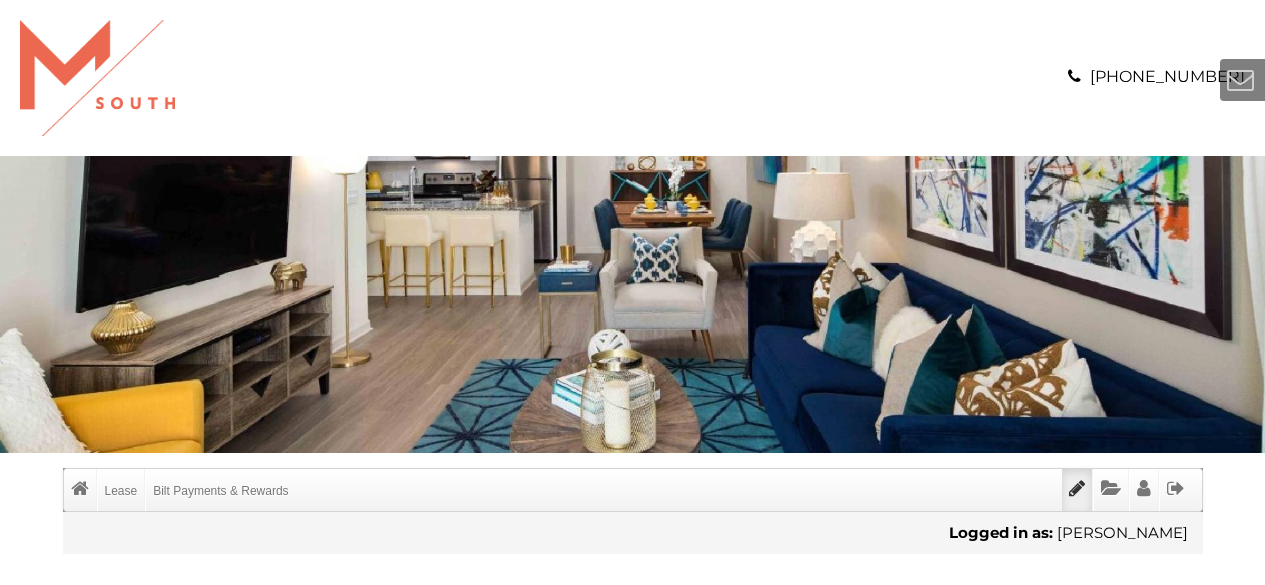 scroll, scrollTop: 0, scrollLeft: 0, axis: both 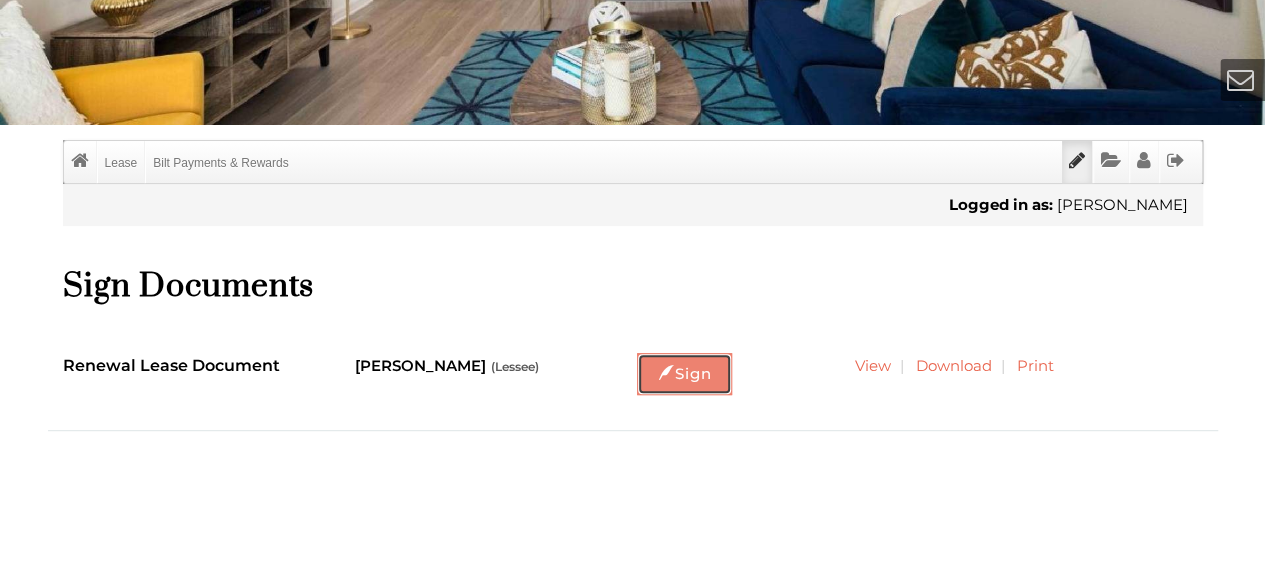 click on "Sign" at bounding box center [684, 374] 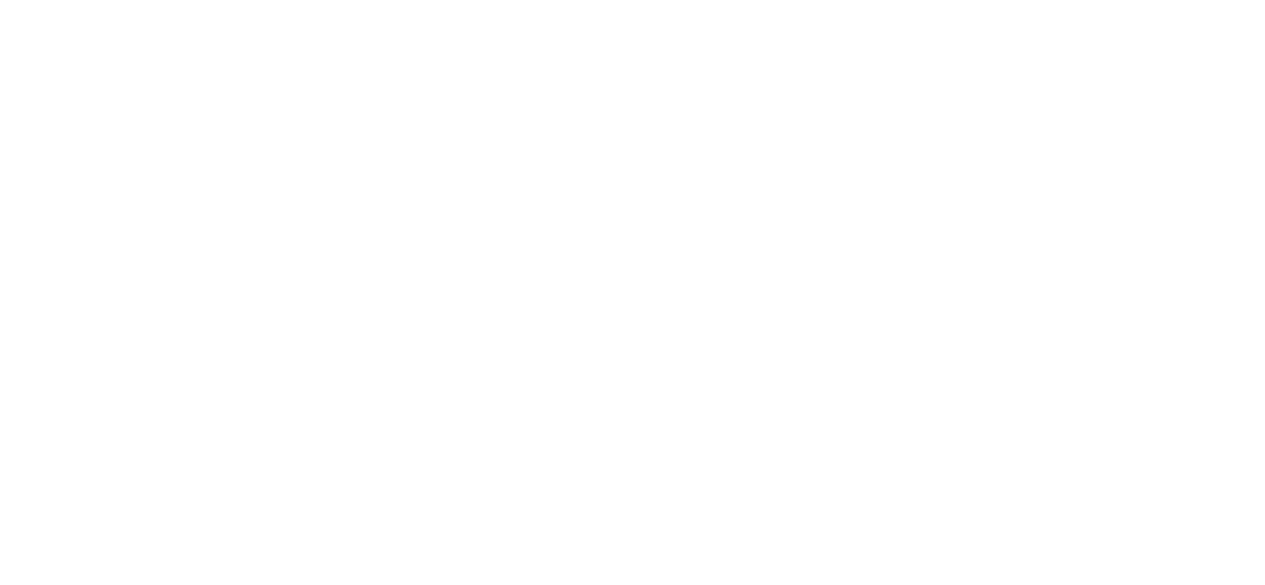 scroll, scrollTop: 0, scrollLeft: 0, axis: both 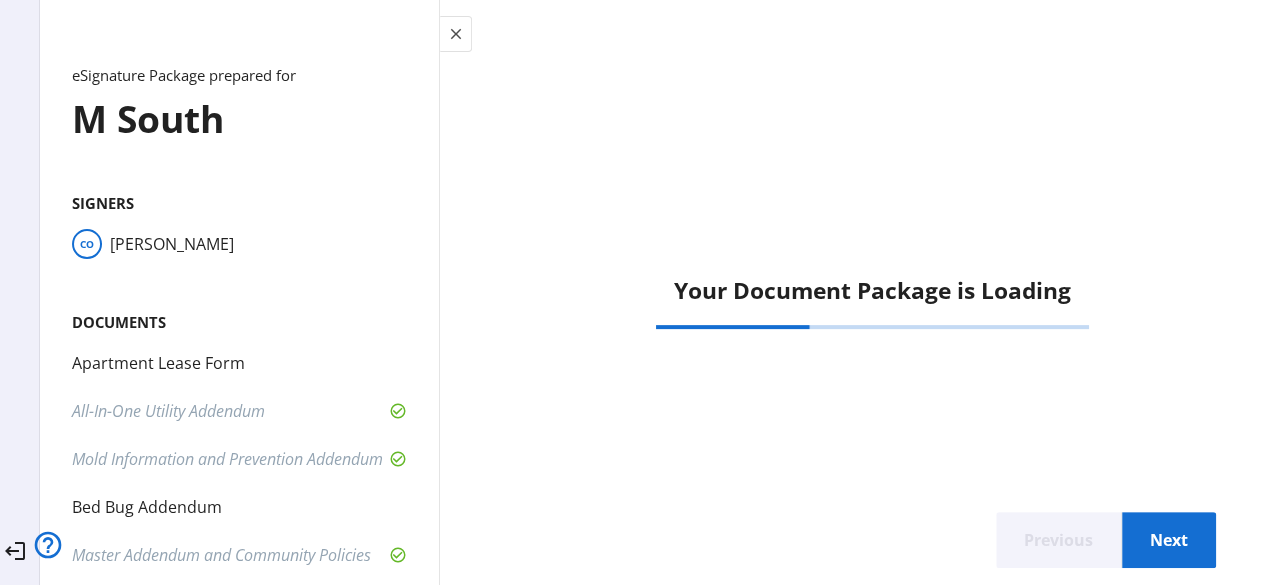 click on "Your Document Package is Loading" 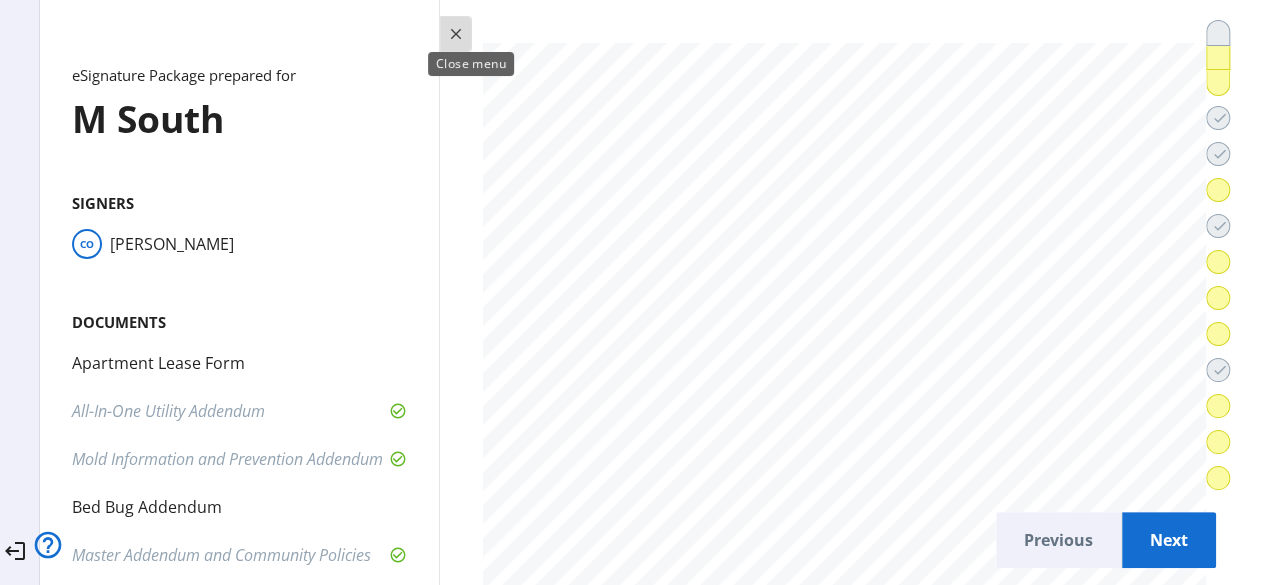 click on "close" 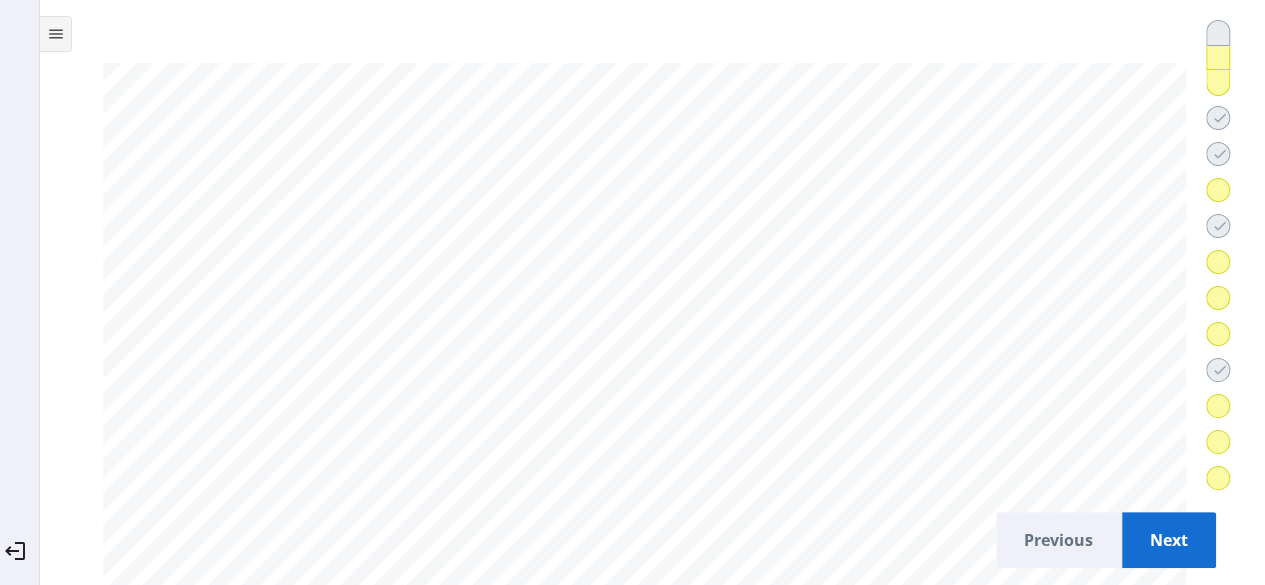 click on "Next" at bounding box center [1169, 540] 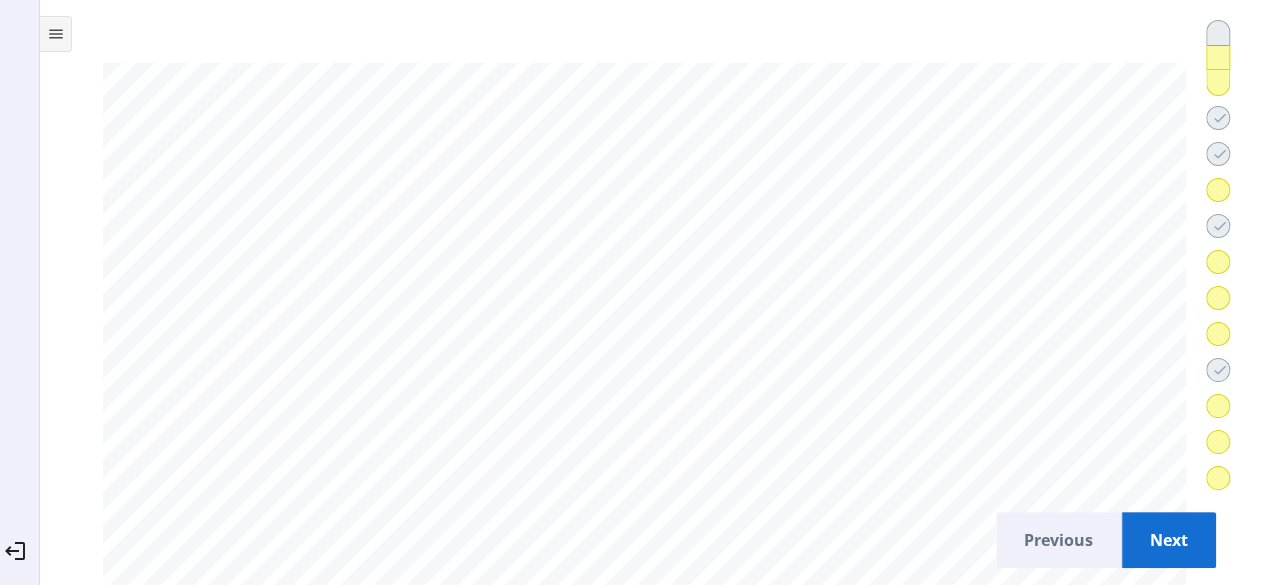 scroll, scrollTop: 1652, scrollLeft: 0, axis: vertical 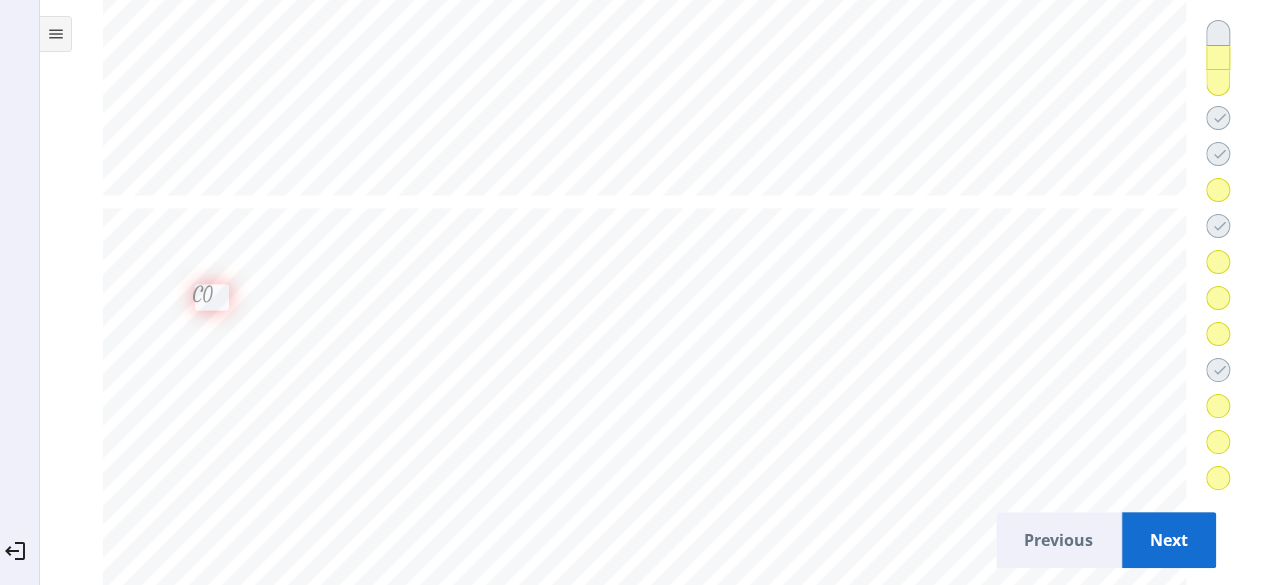 click on "Next" at bounding box center (1169, 540) 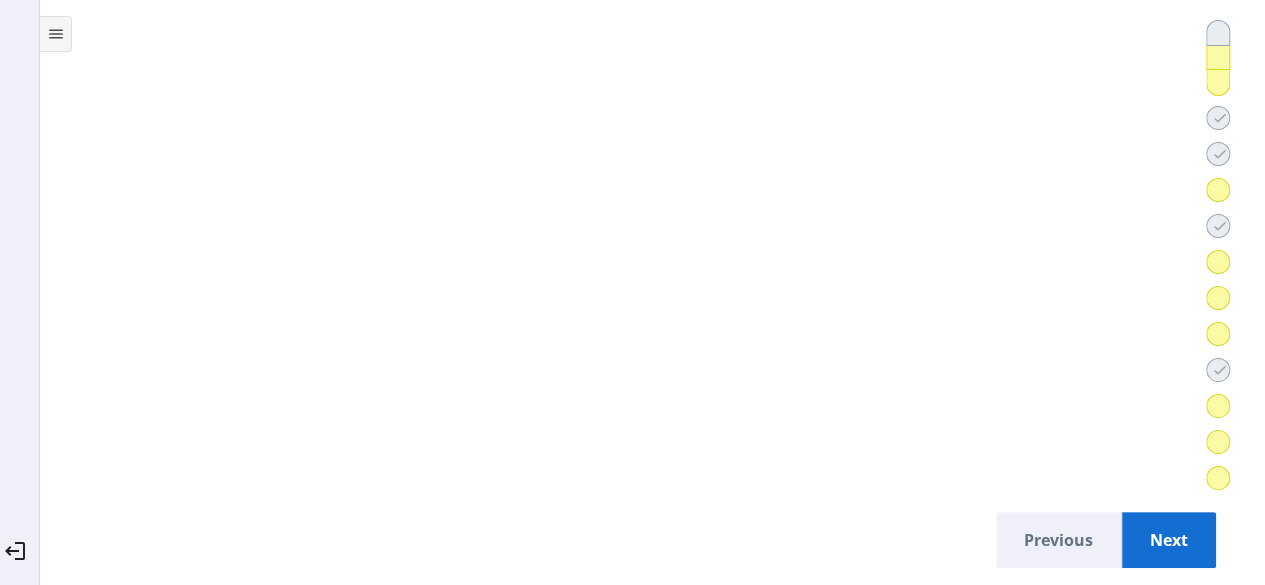 scroll, scrollTop: 11278, scrollLeft: 0, axis: vertical 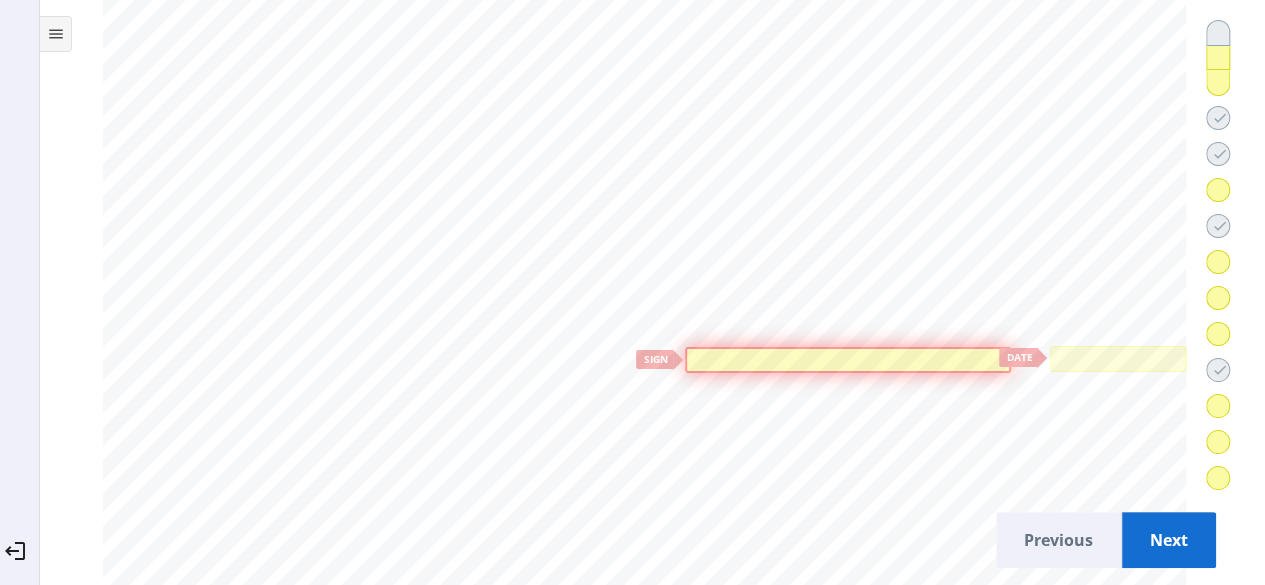 click at bounding box center [848, 359] 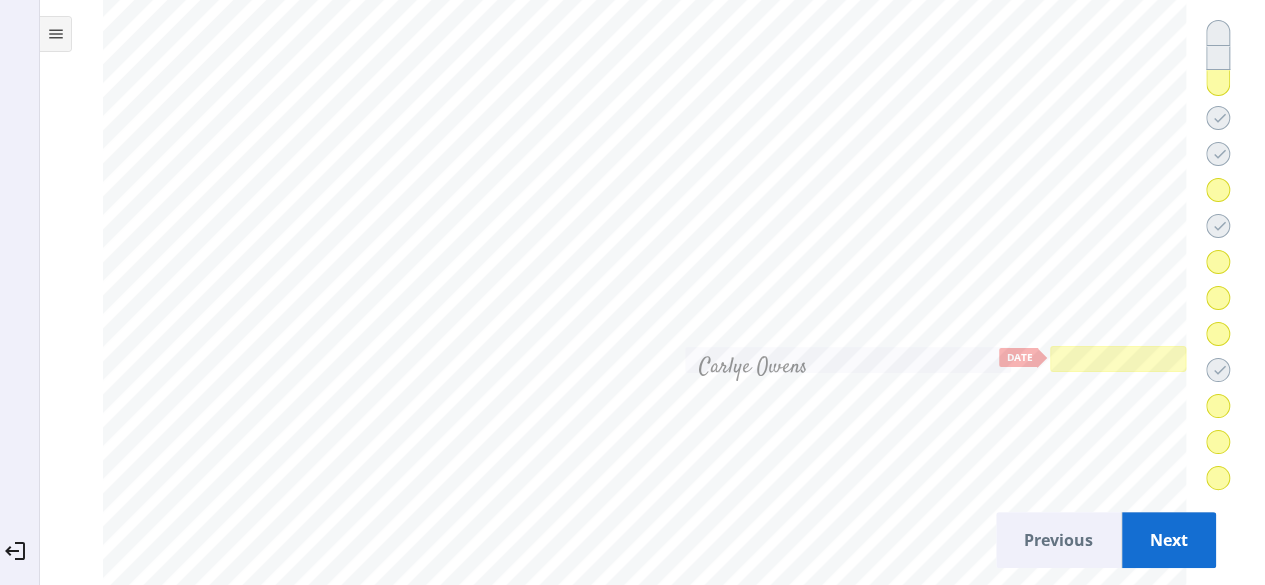 click at bounding box center [1118, 358] 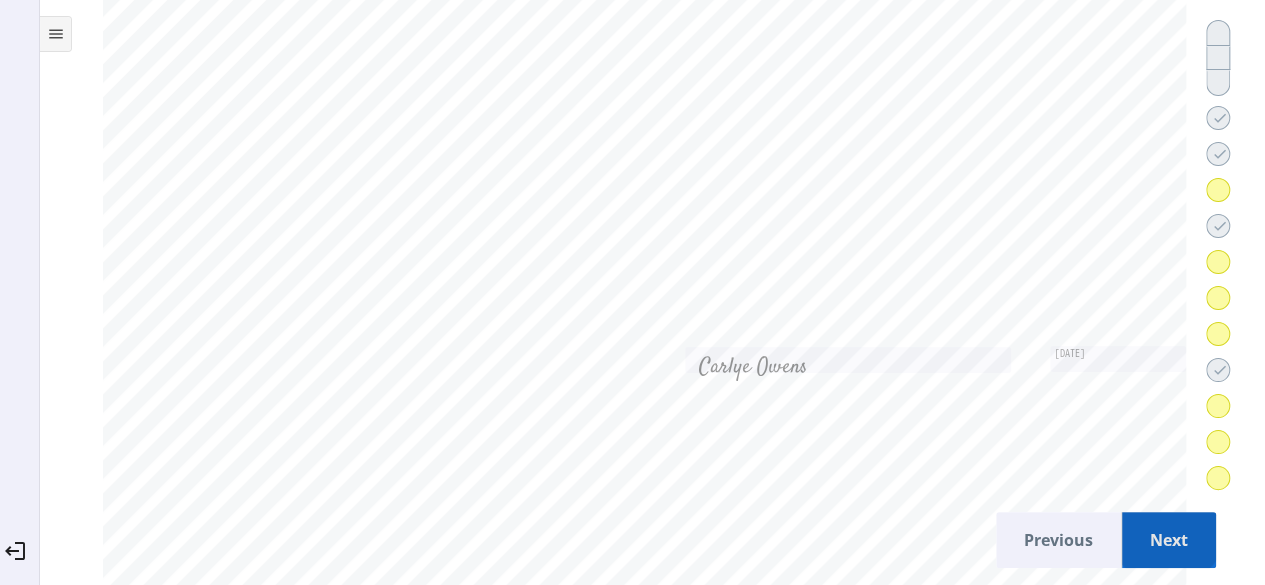 click on "Next" at bounding box center [1169, 540] 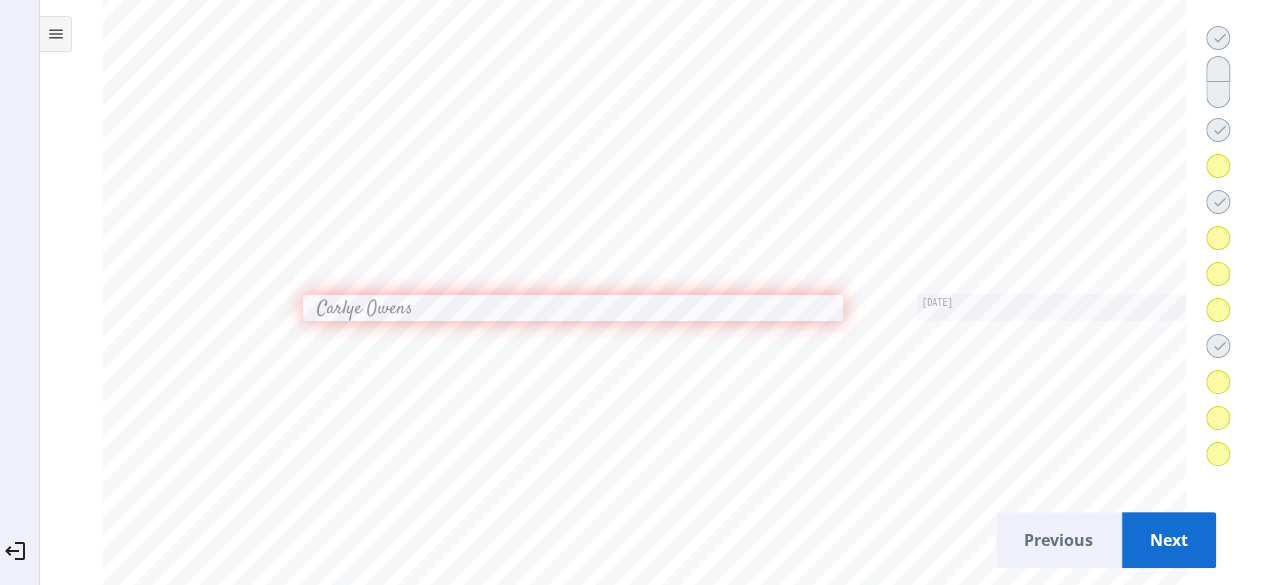 scroll, scrollTop: 15061, scrollLeft: 0, axis: vertical 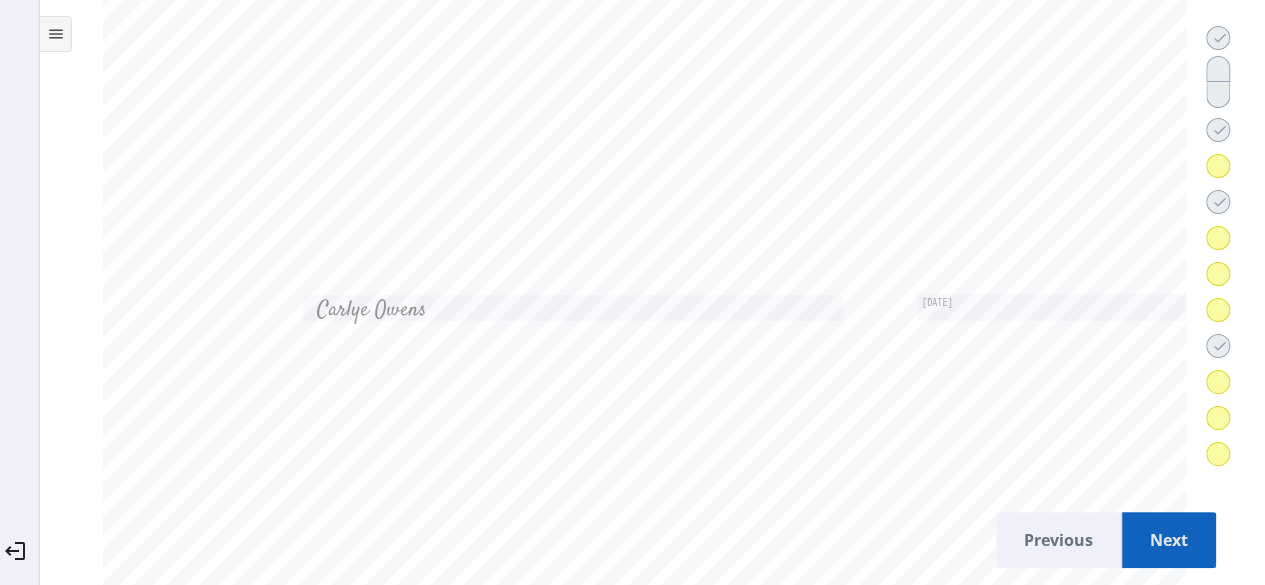 click on "Next" at bounding box center (1169, 540) 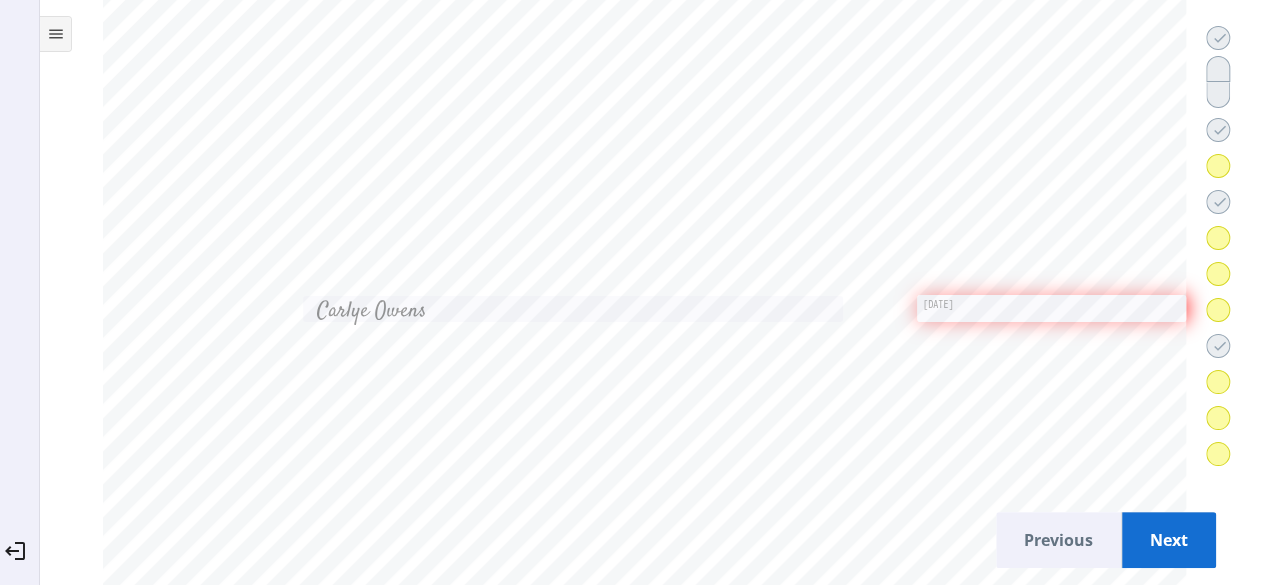 click on "Next" at bounding box center (1169, 540) 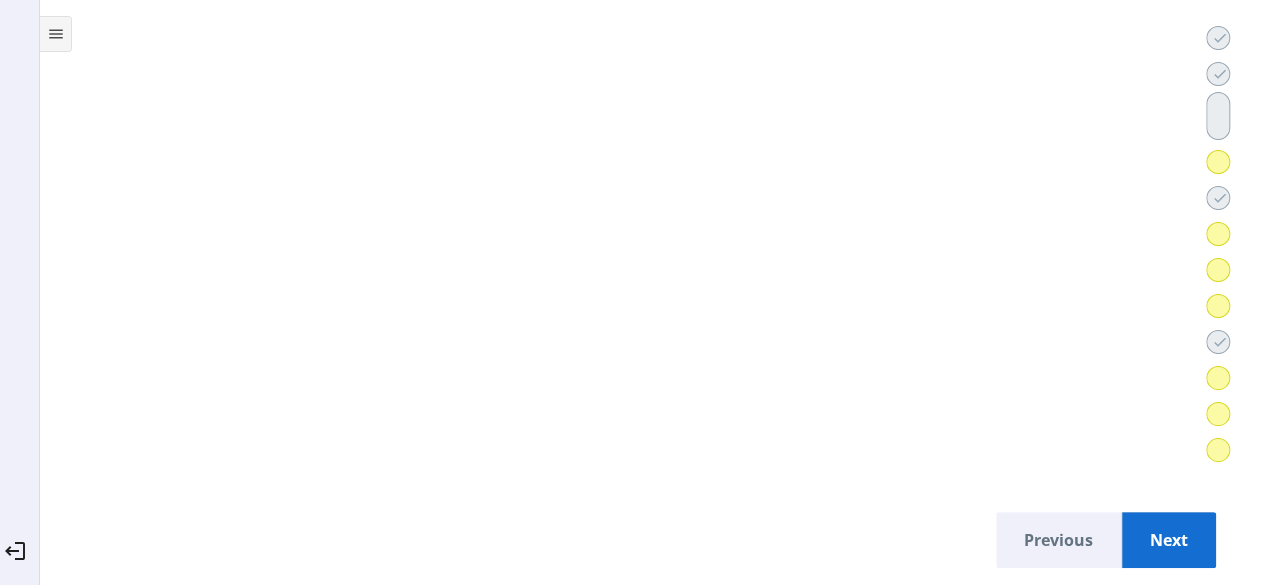 scroll, scrollTop: 18175, scrollLeft: 0, axis: vertical 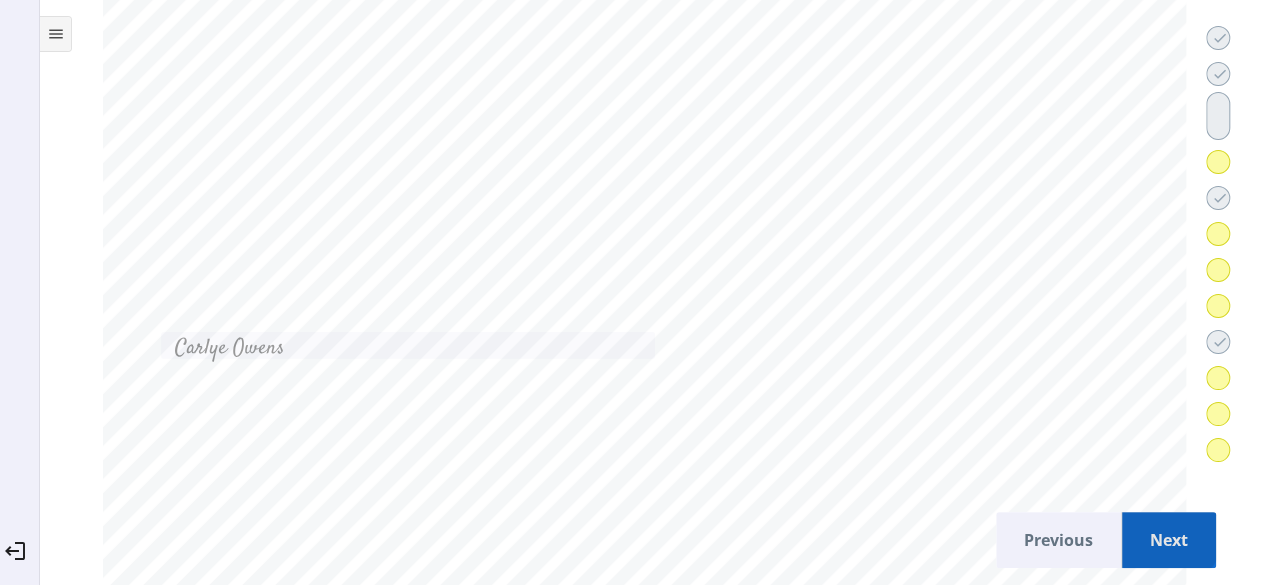click on "Next" at bounding box center (1169, 540) 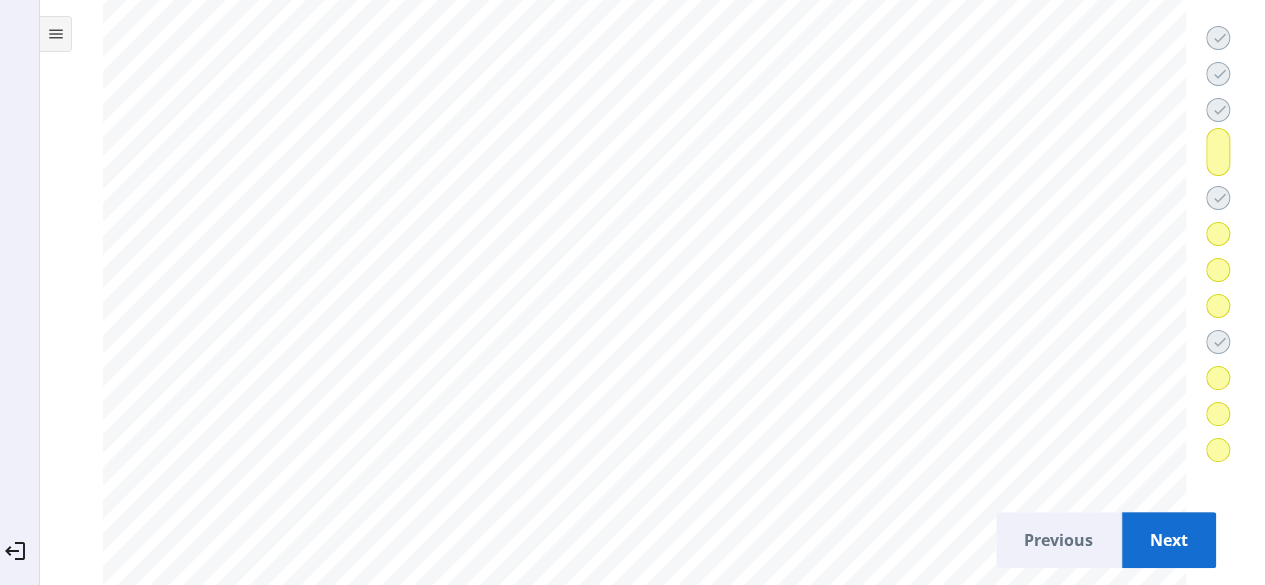 scroll, scrollTop: 21088, scrollLeft: 0, axis: vertical 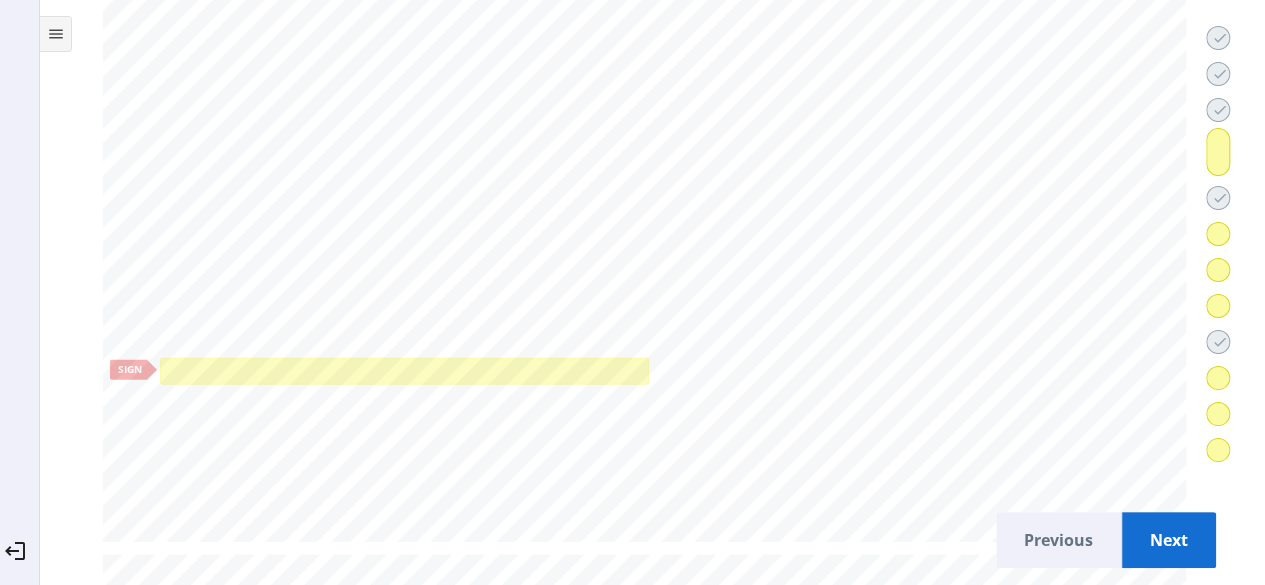 click at bounding box center [404, 371] 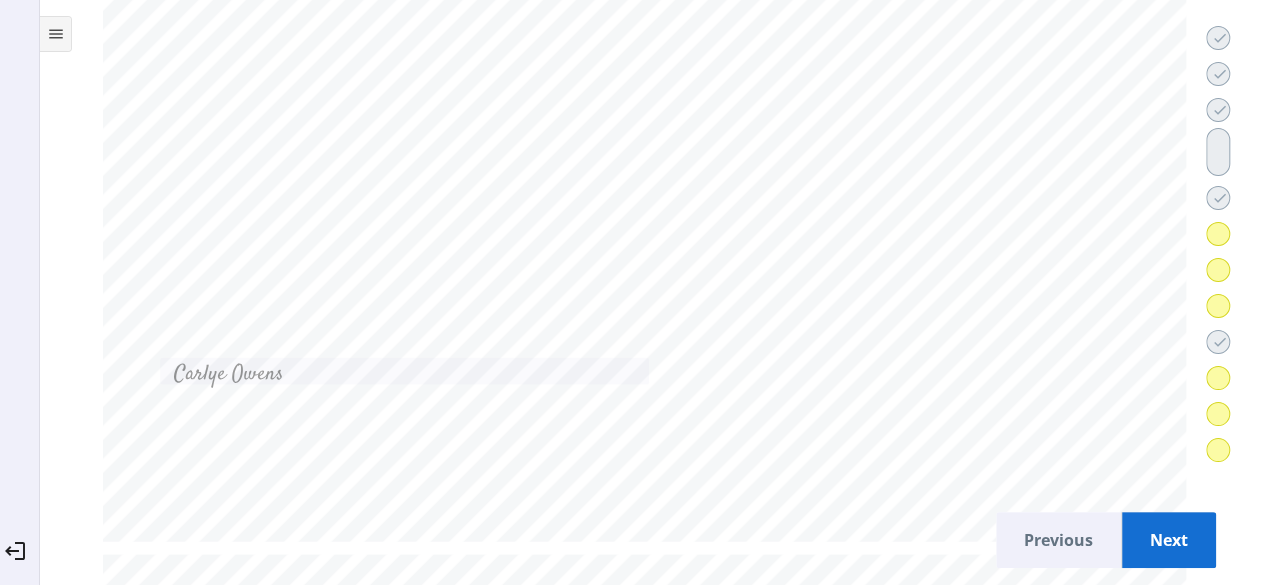 click on "Next" at bounding box center (1169, 540) 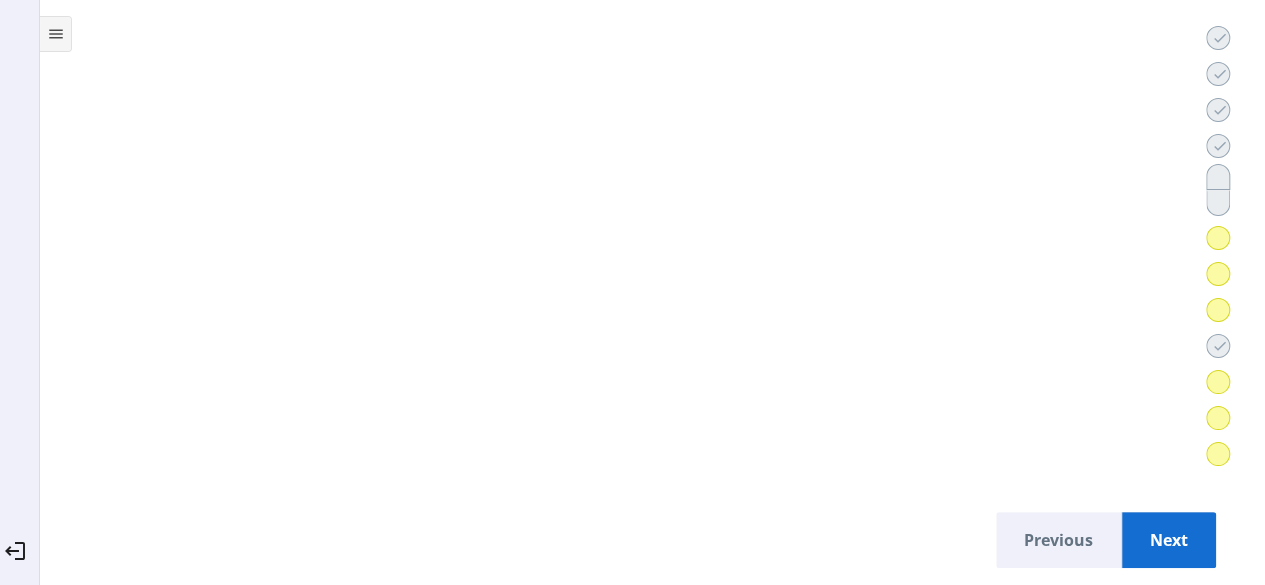 scroll, scrollTop: 30579, scrollLeft: 0, axis: vertical 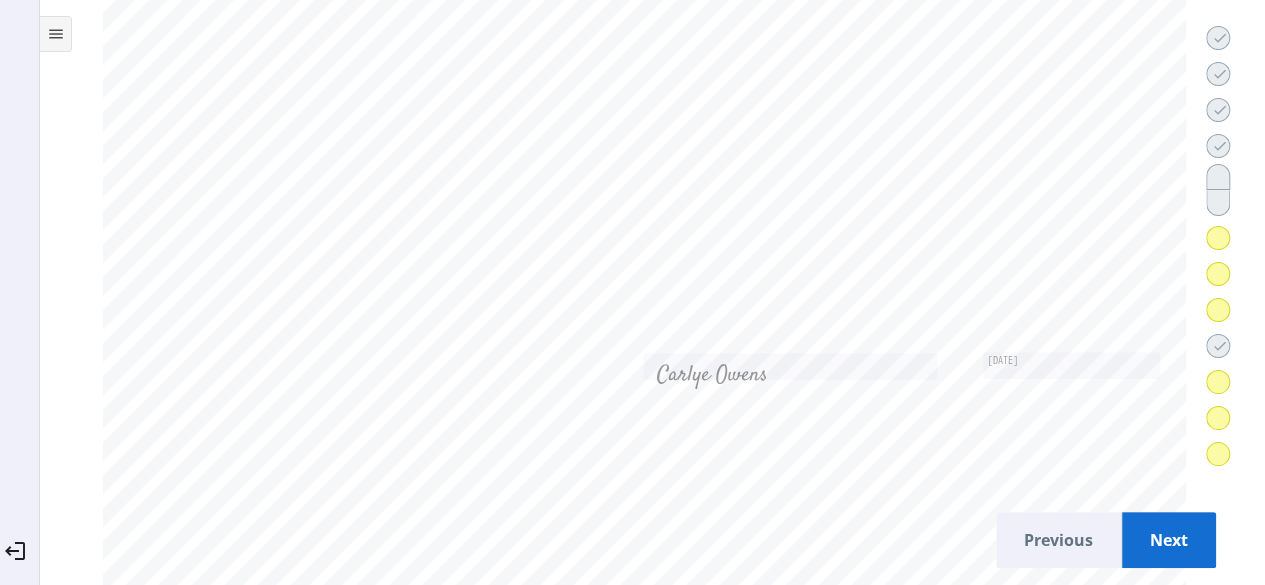 click on "Next" at bounding box center [1169, 540] 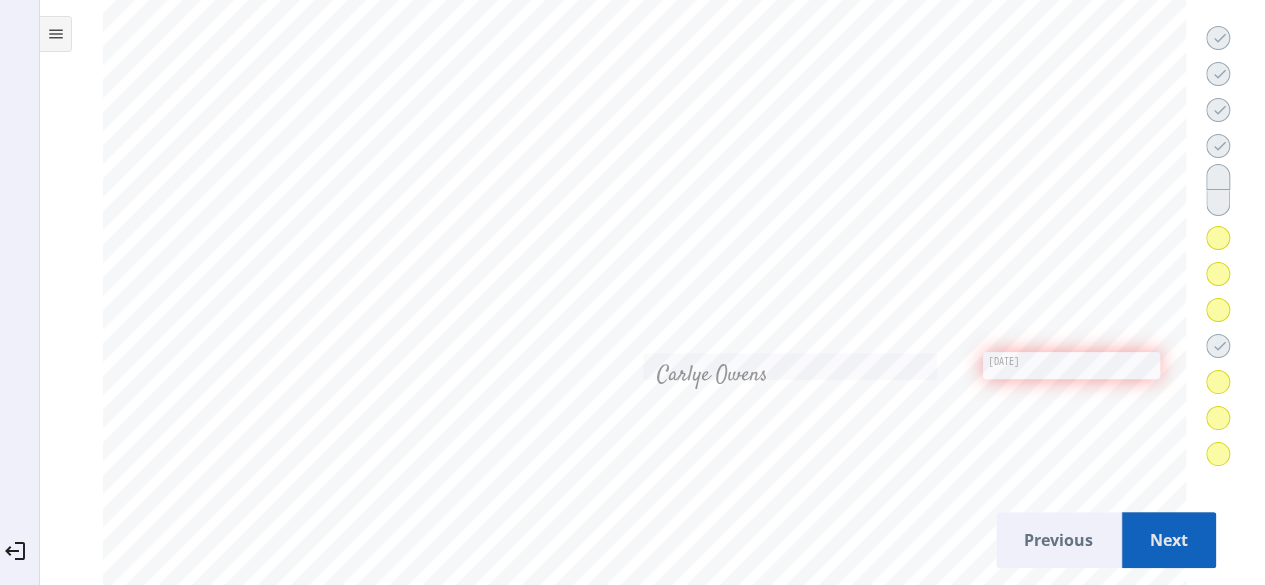 scroll, scrollTop: 30578, scrollLeft: 0, axis: vertical 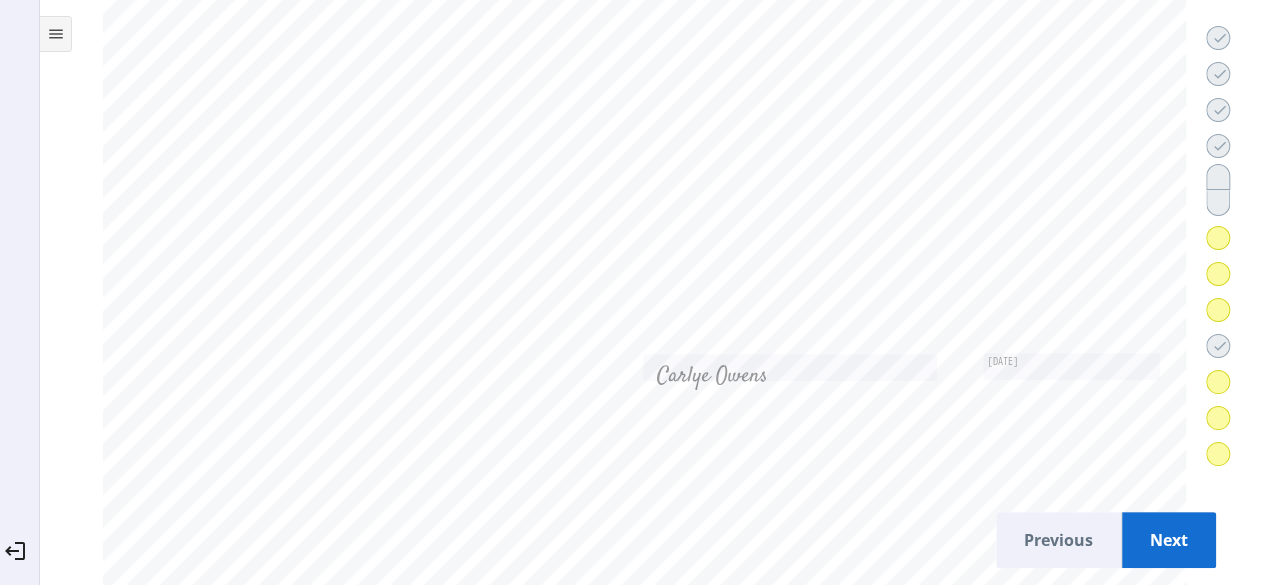 click on "Next" at bounding box center (1169, 540) 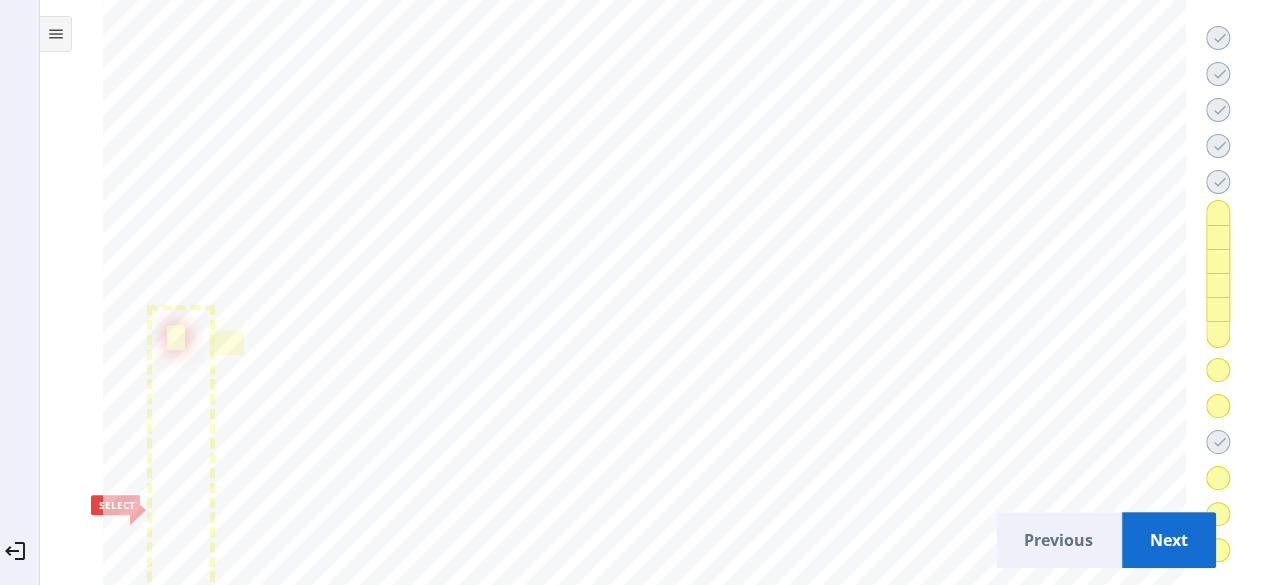 scroll, scrollTop: 31214, scrollLeft: 0, axis: vertical 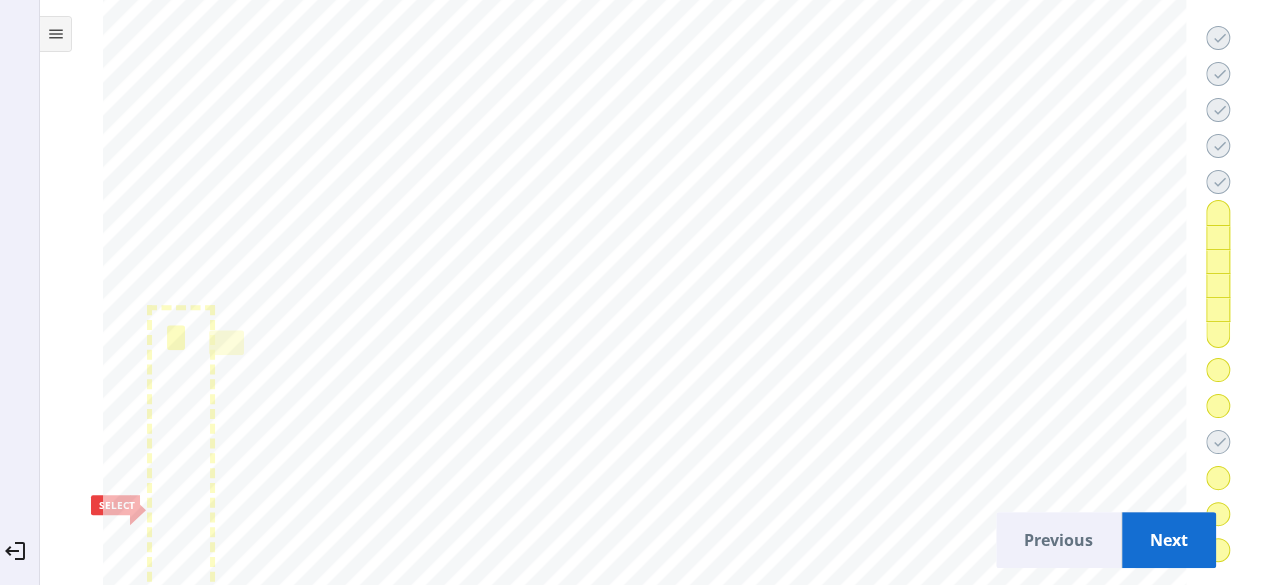 click 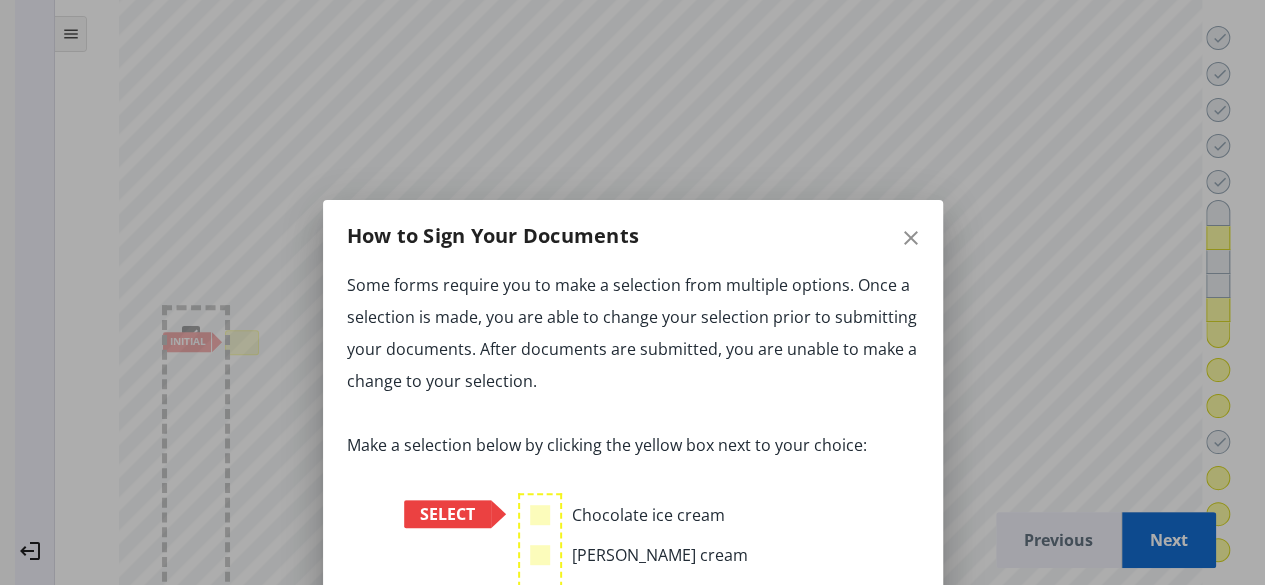 scroll, scrollTop: 8, scrollLeft: 0, axis: vertical 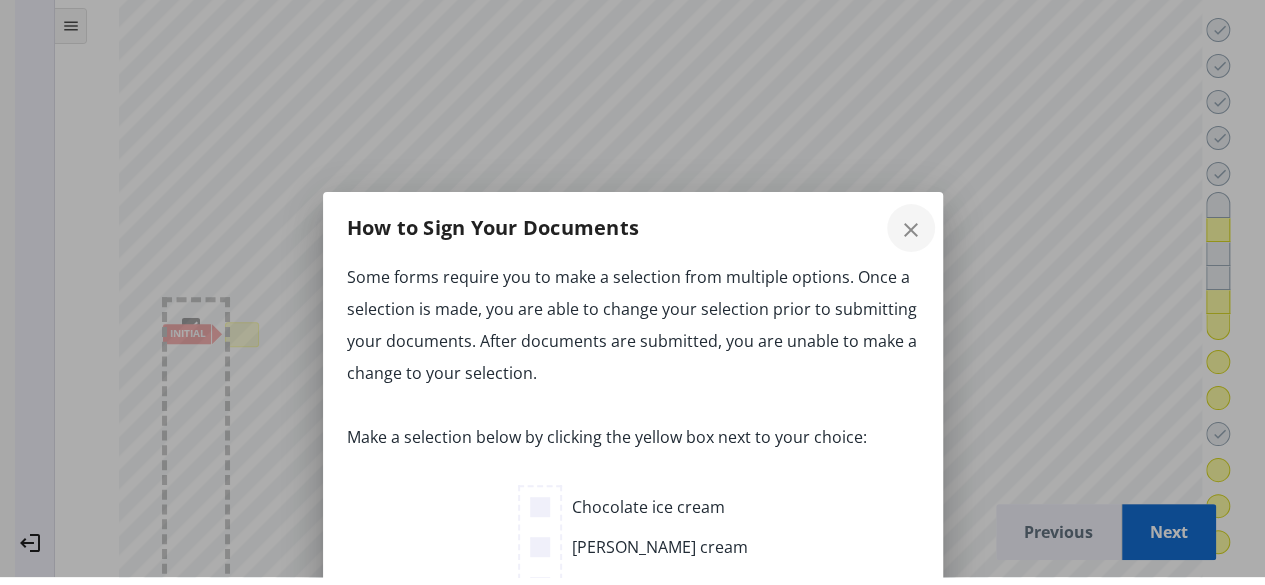 click at bounding box center [911, 228] 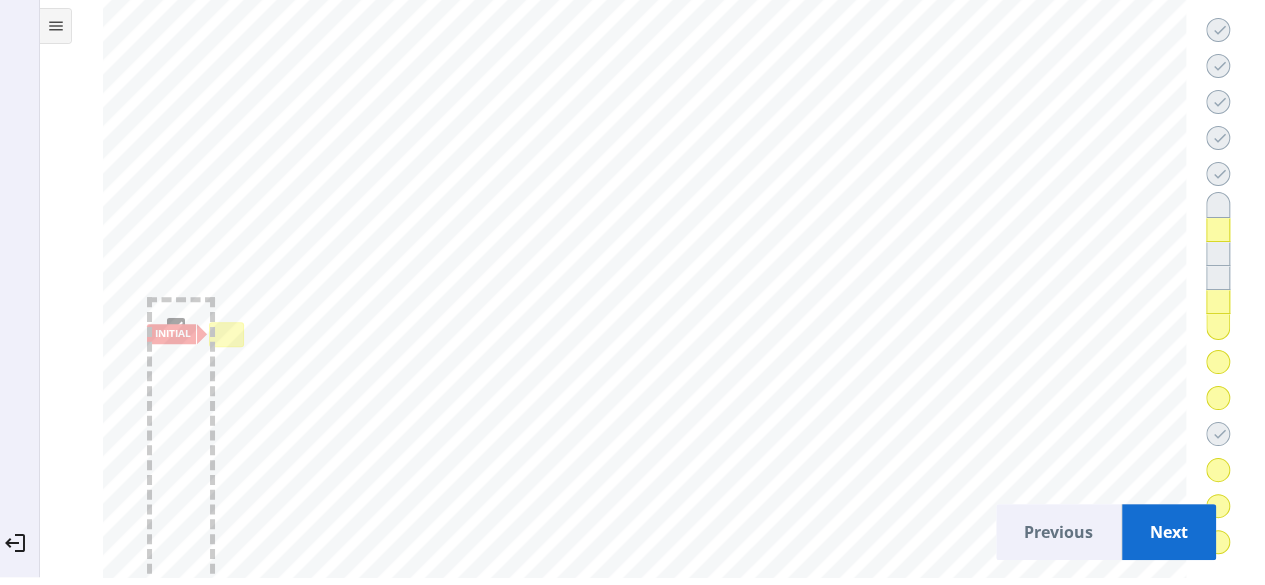 click at bounding box center [226, 334] 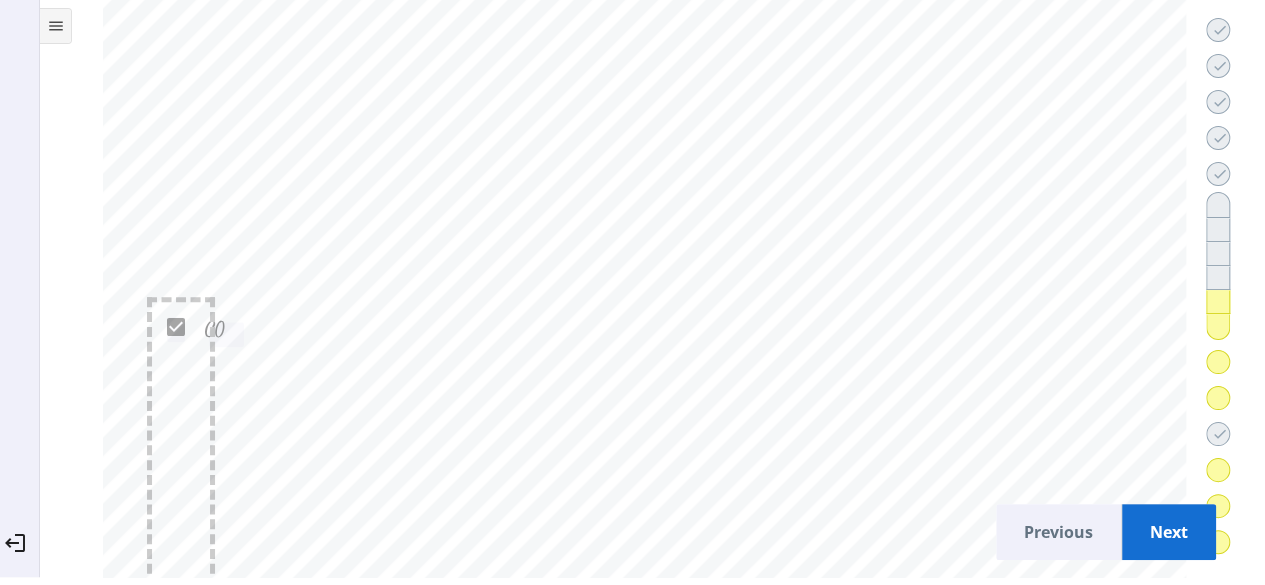scroll, scrollTop: 31432, scrollLeft: 0, axis: vertical 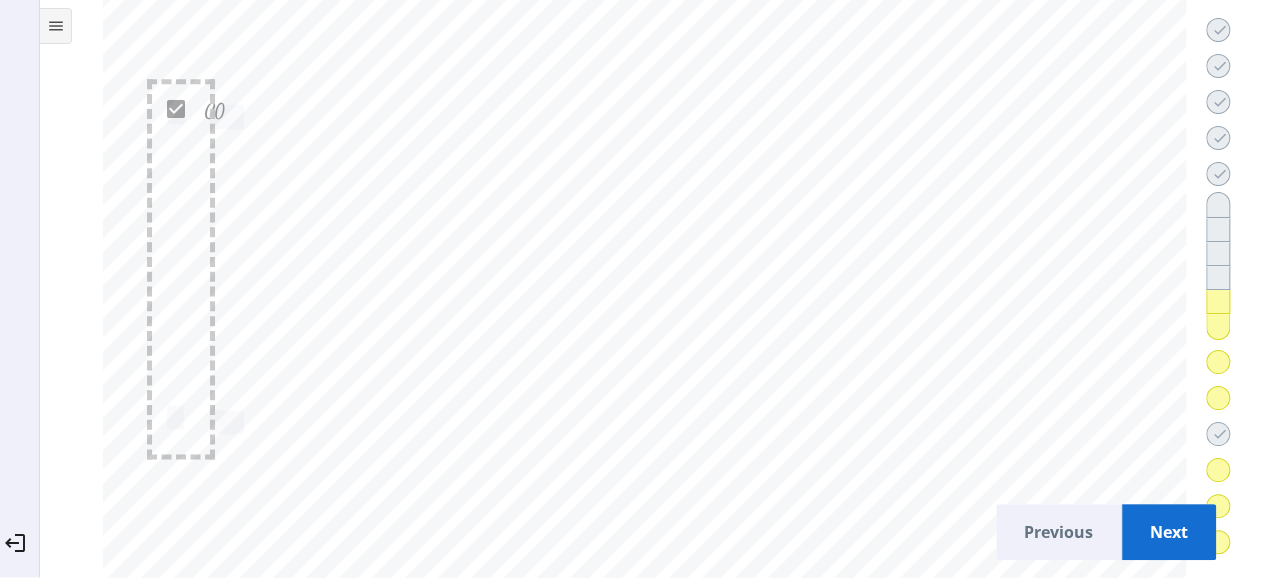 click at bounding box center (176, 417) 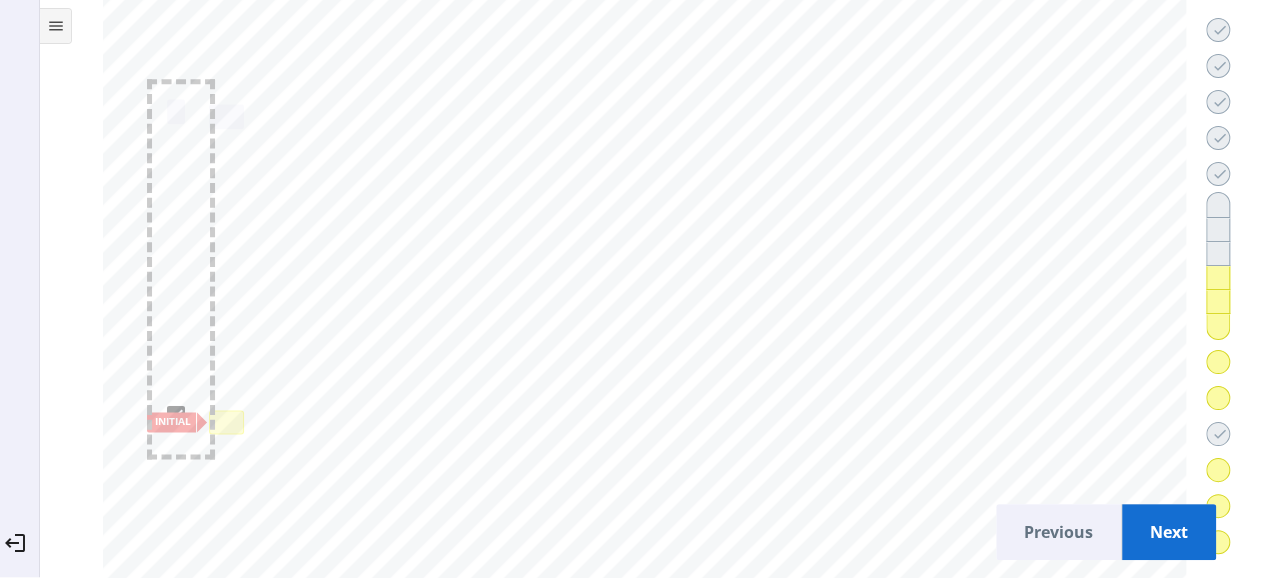click 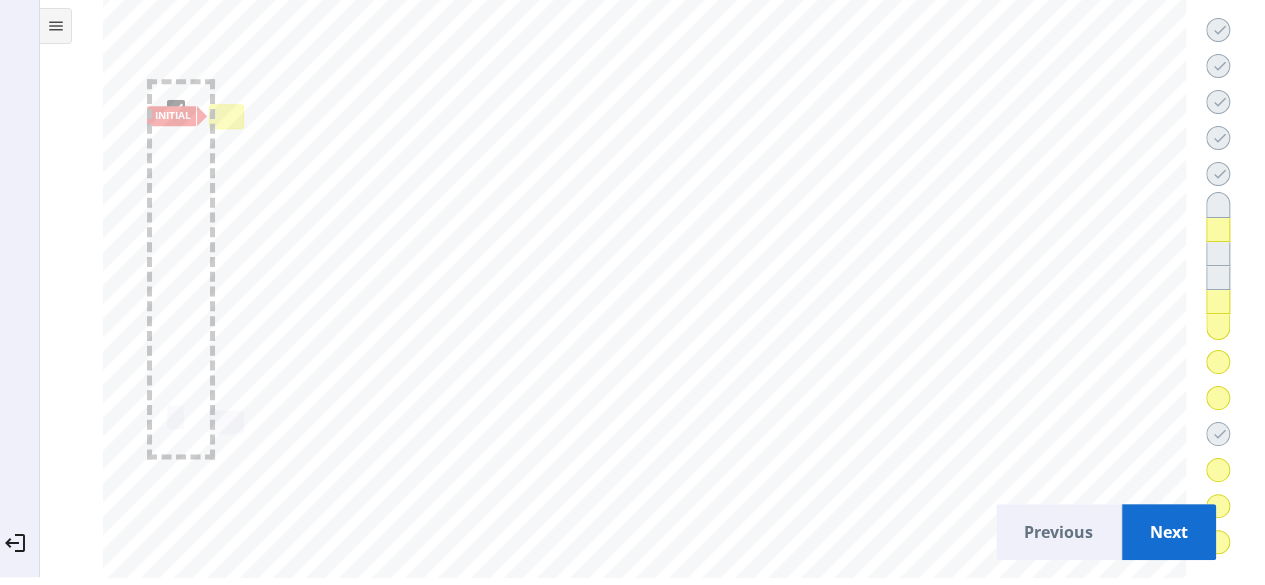 click at bounding box center [226, 116] 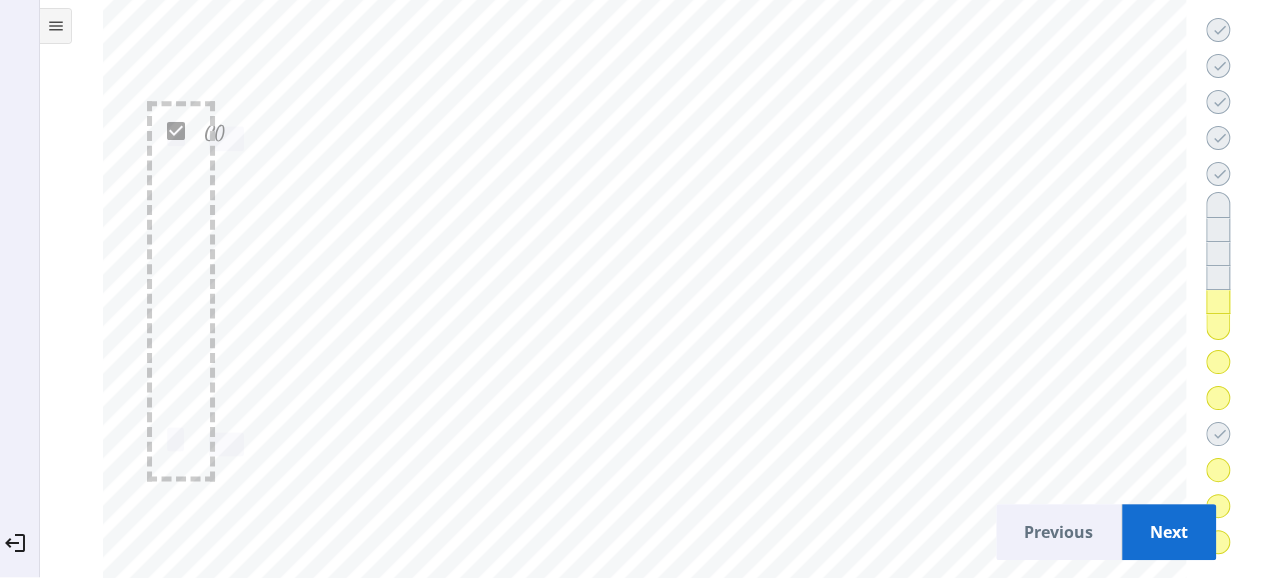 scroll, scrollTop: 31412, scrollLeft: 0, axis: vertical 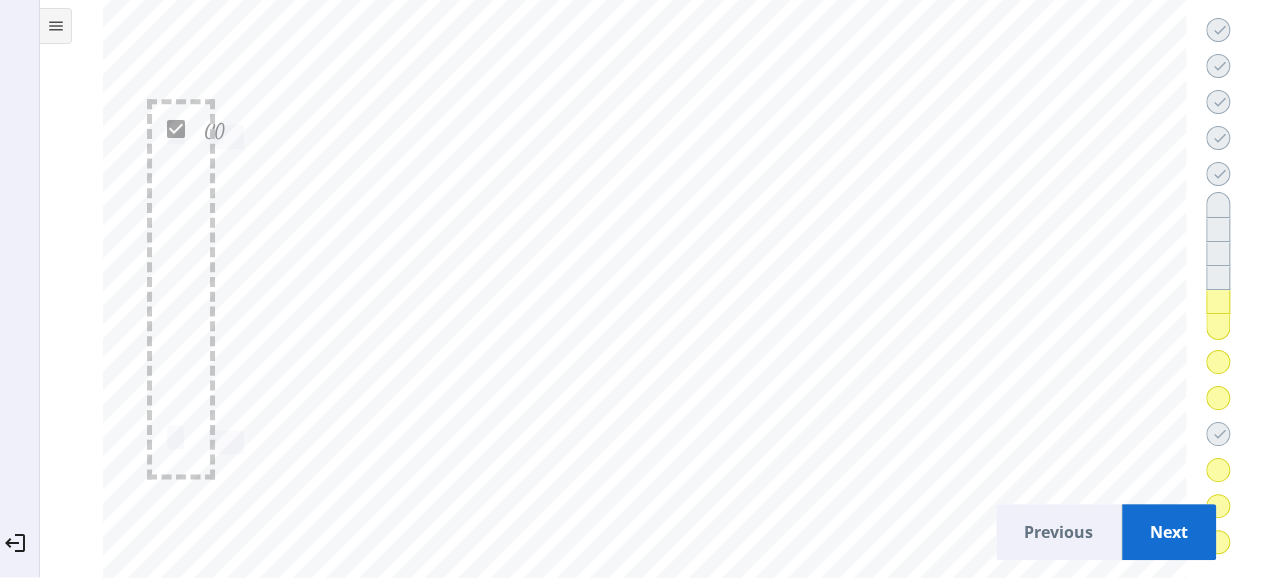 click on "Next" at bounding box center (1169, 532) 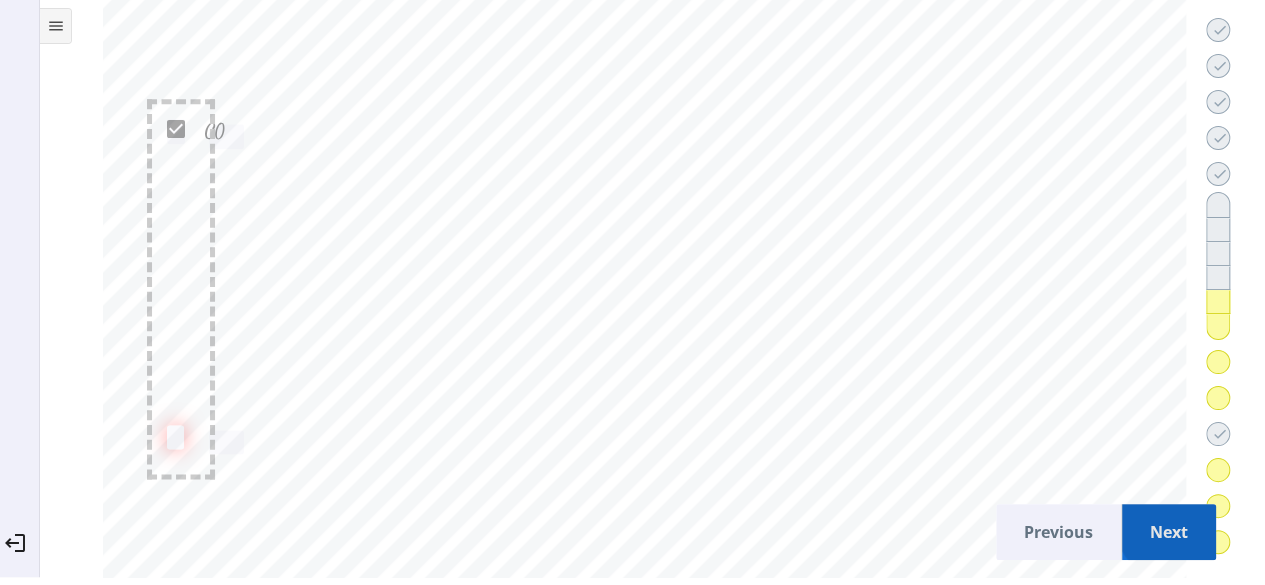 scroll, scrollTop: 0, scrollLeft: 0, axis: both 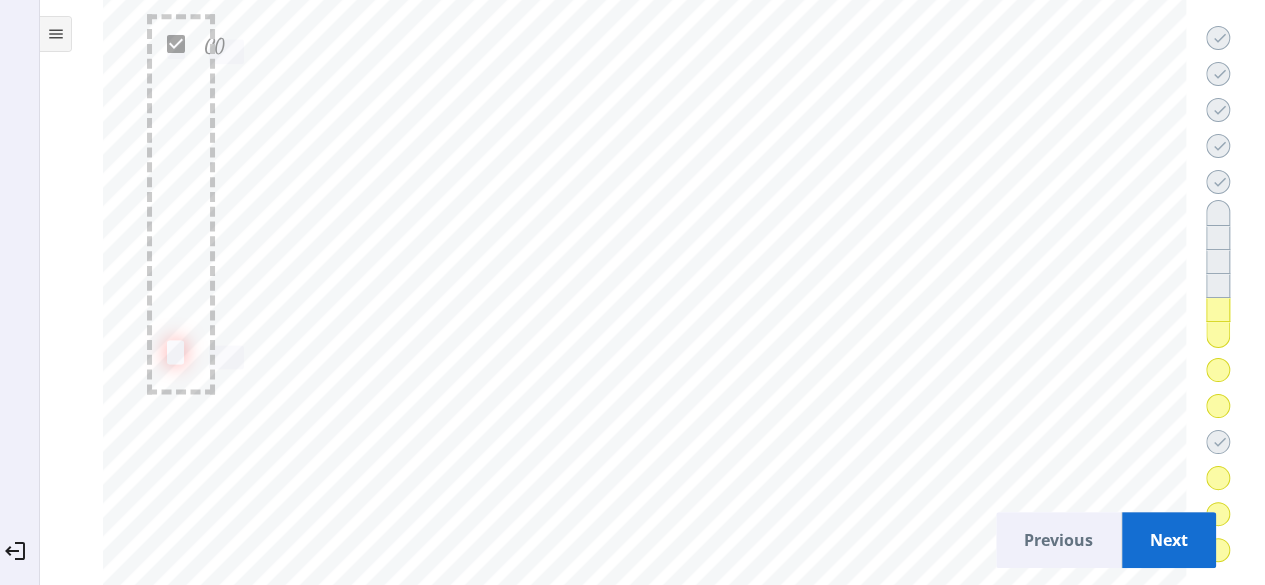click at bounding box center (355, 605) 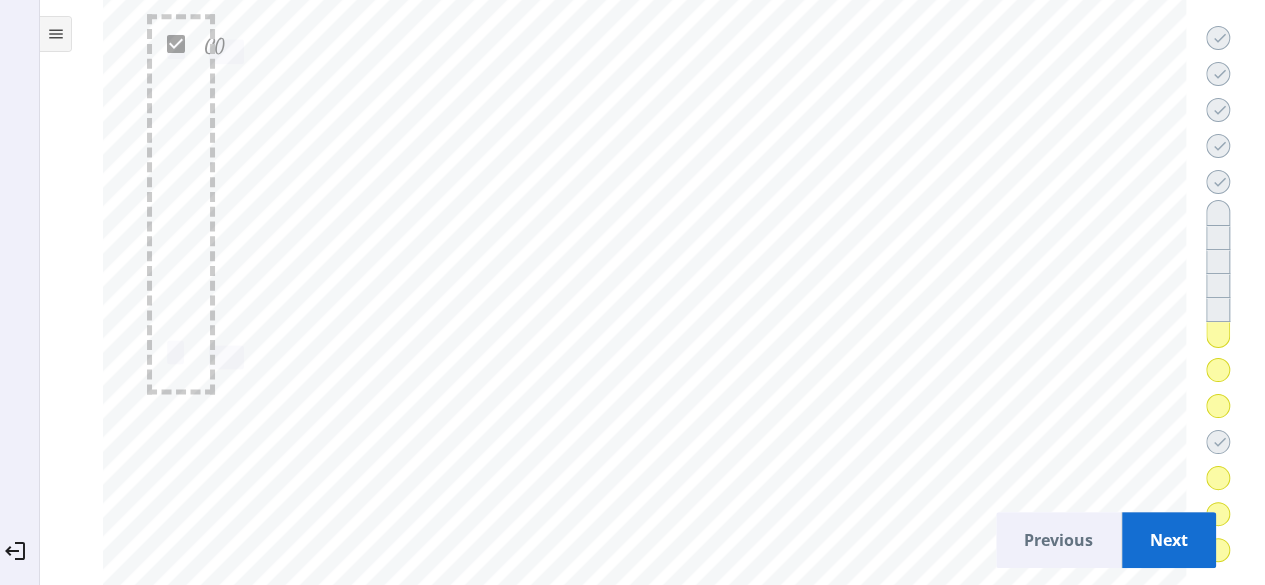 click at bounding box center [611, 605] 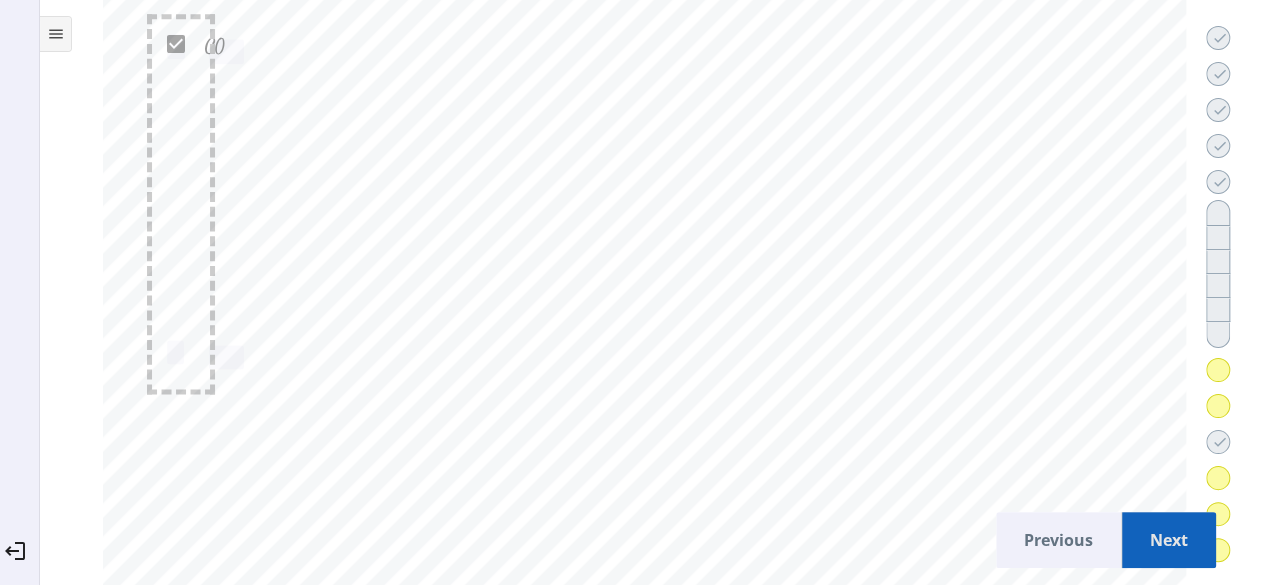 click on "Next" at bounding box center [1169, 540] 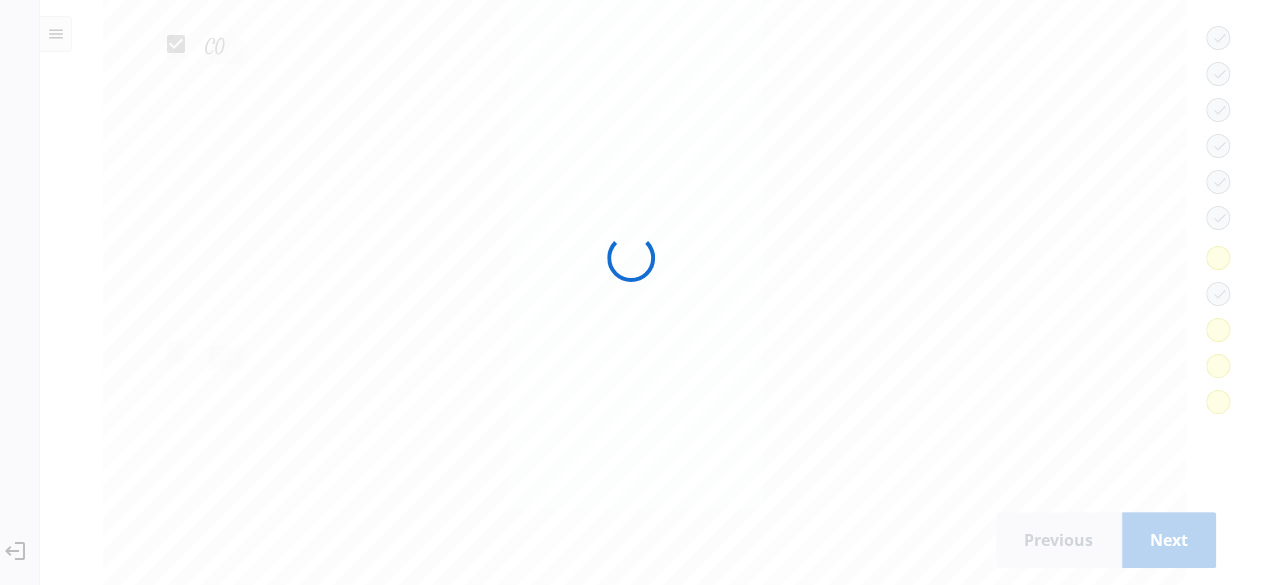 scroll, scrollTop: 33016, scrollLeft: 0, axis: vertical 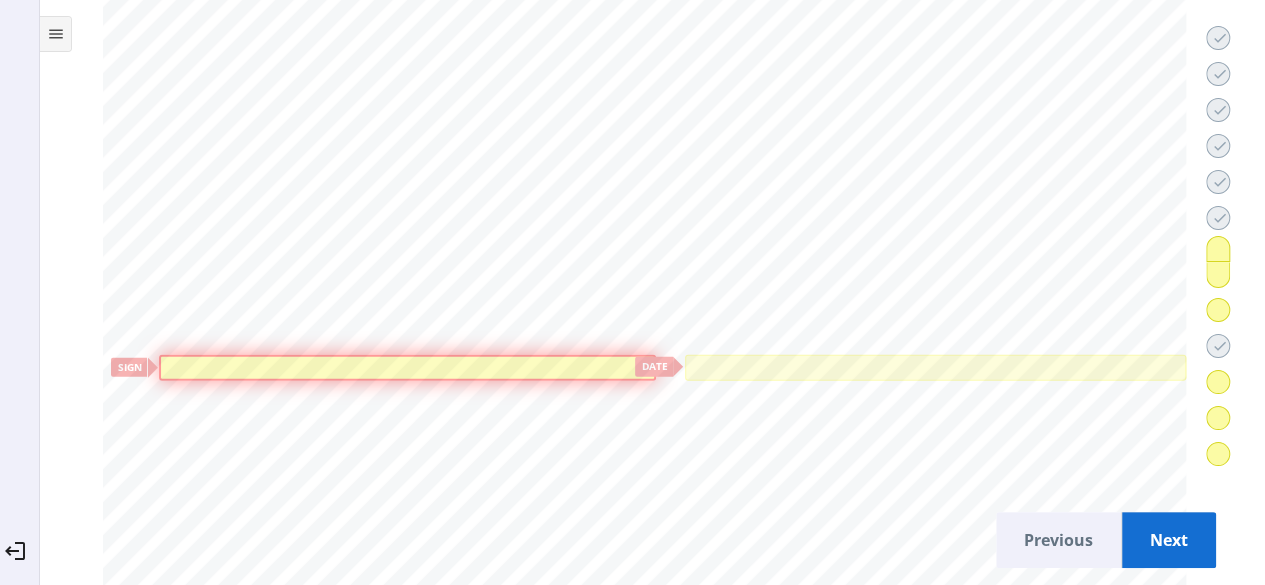 click at bounding box center [407, 367] 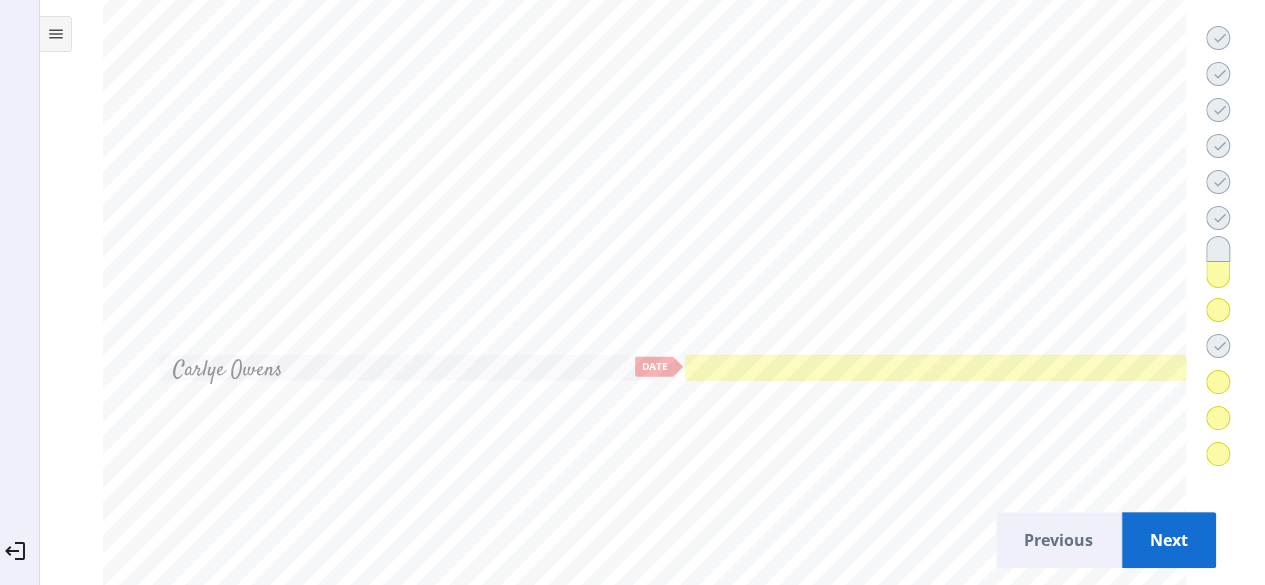 click at bounding box center [935, 368] 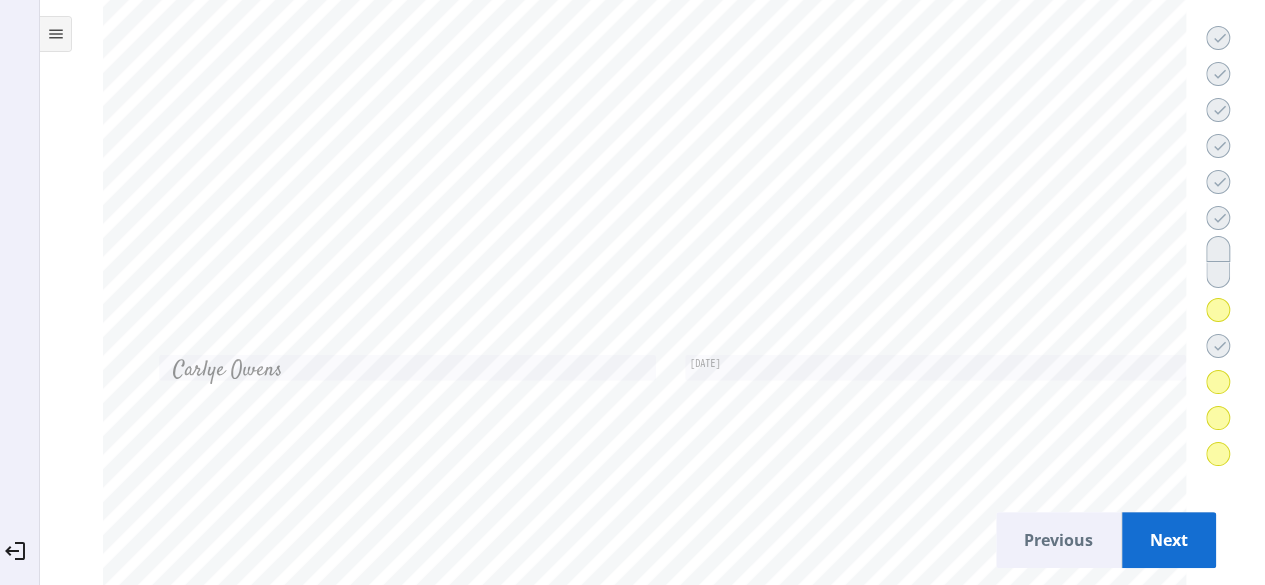 click on "Next" at bounding box center (1169, 540) 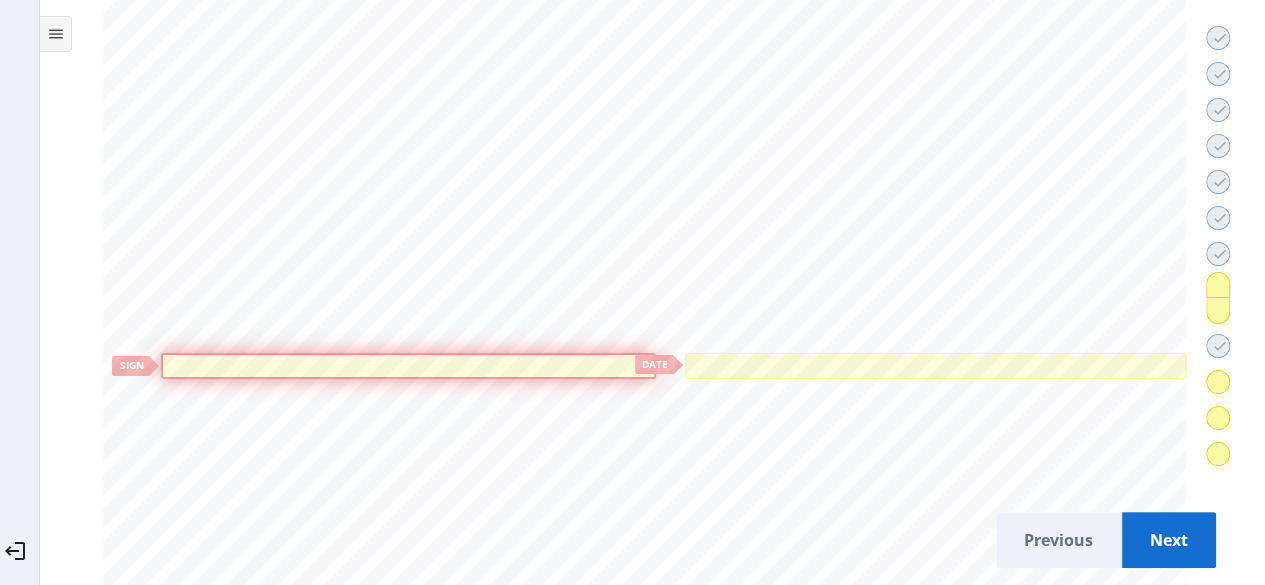 scroll, scrollTop: 34175, scrollLeft: 0, axis: vertical 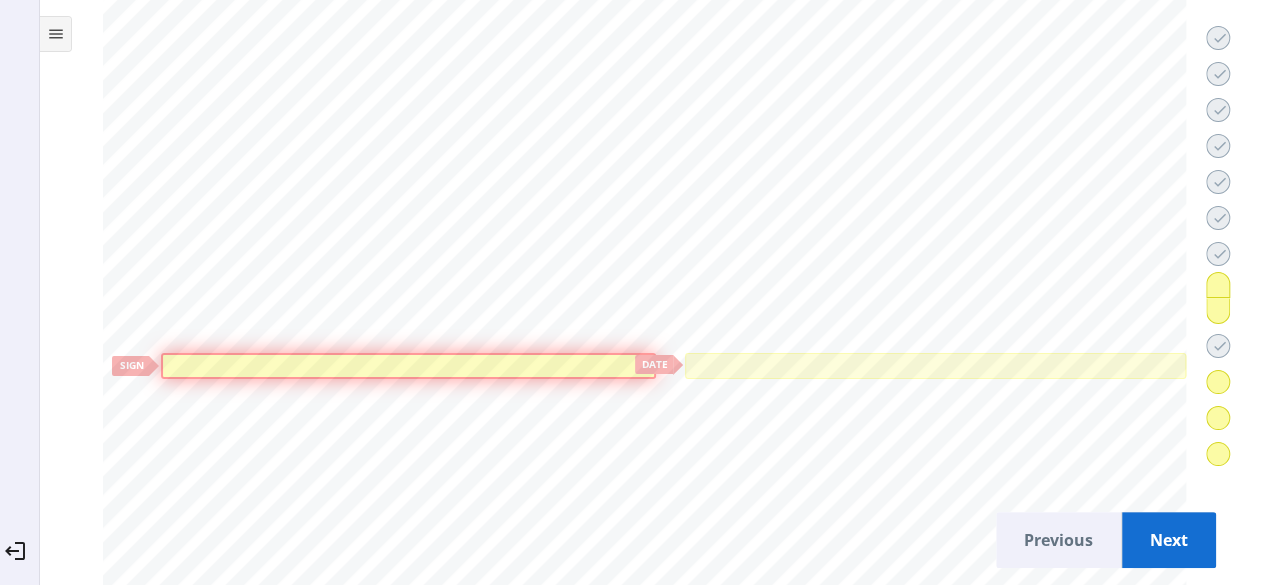 click 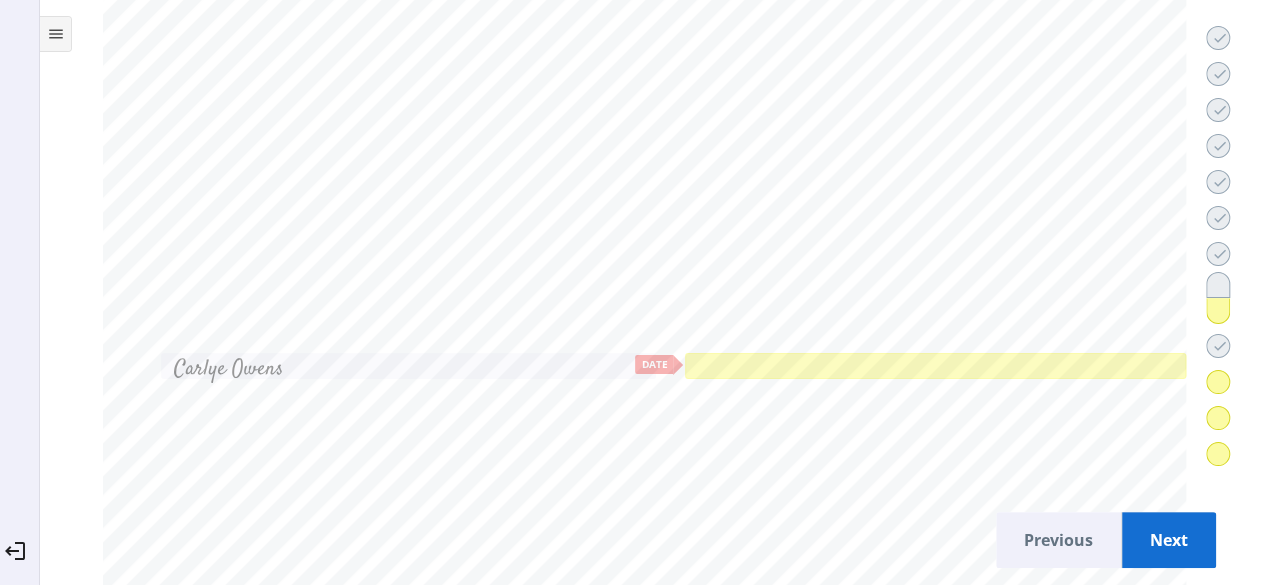 click at bounding box center (935, 365) 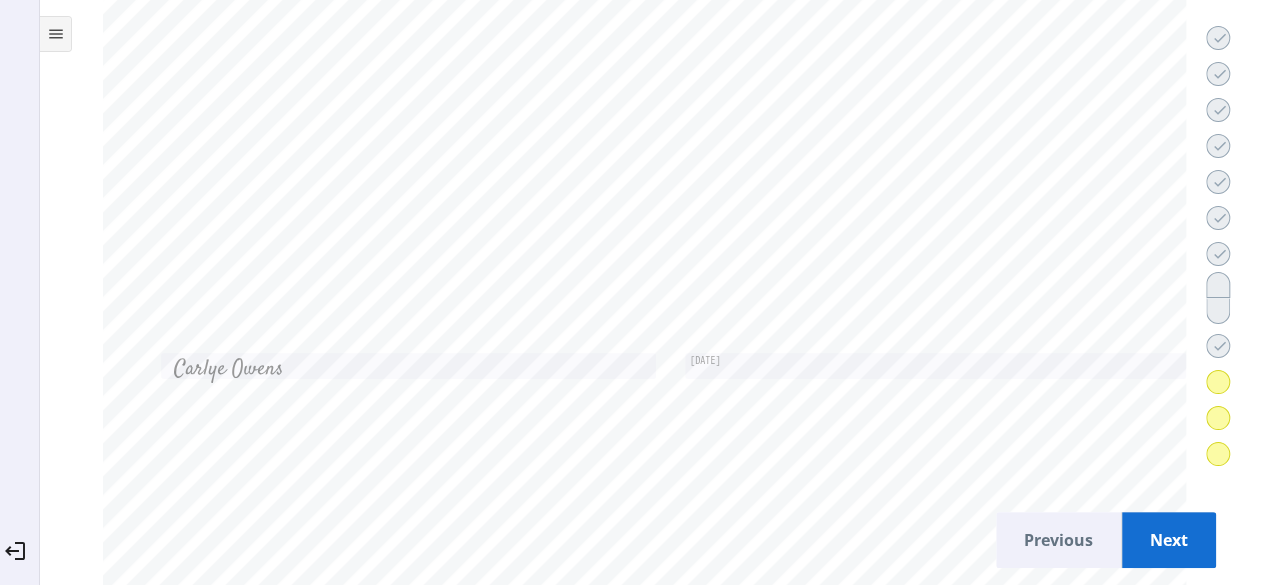 click on "Next" at bounding box center [1169, 540] 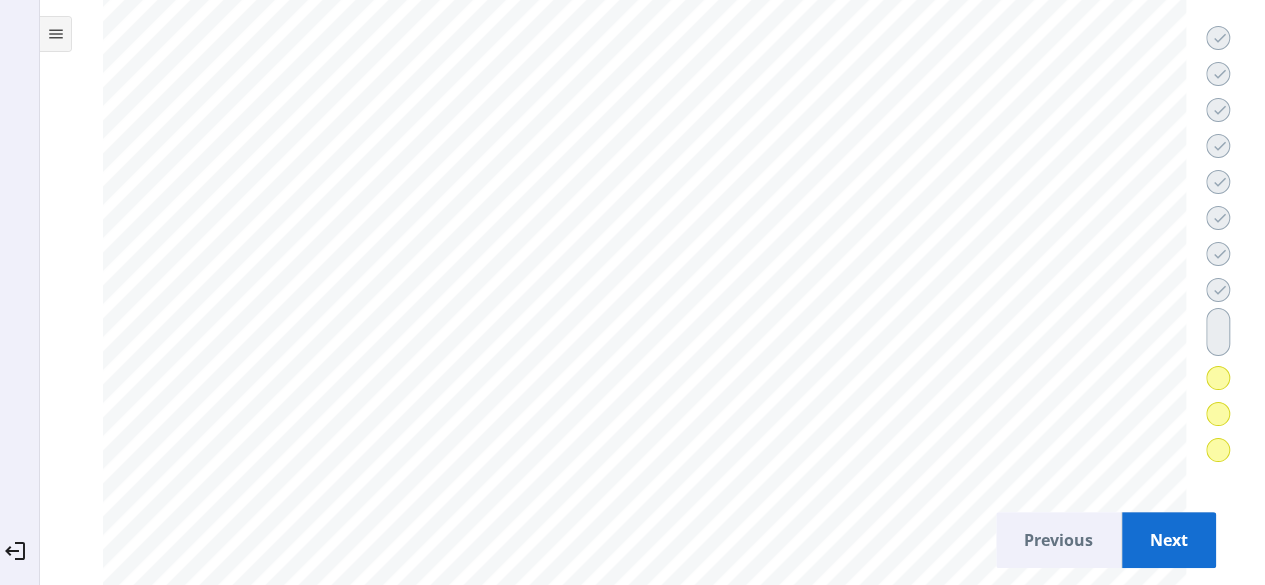 scroll, scrollTop: 35793, scrollLeft: 0, axis: vertical 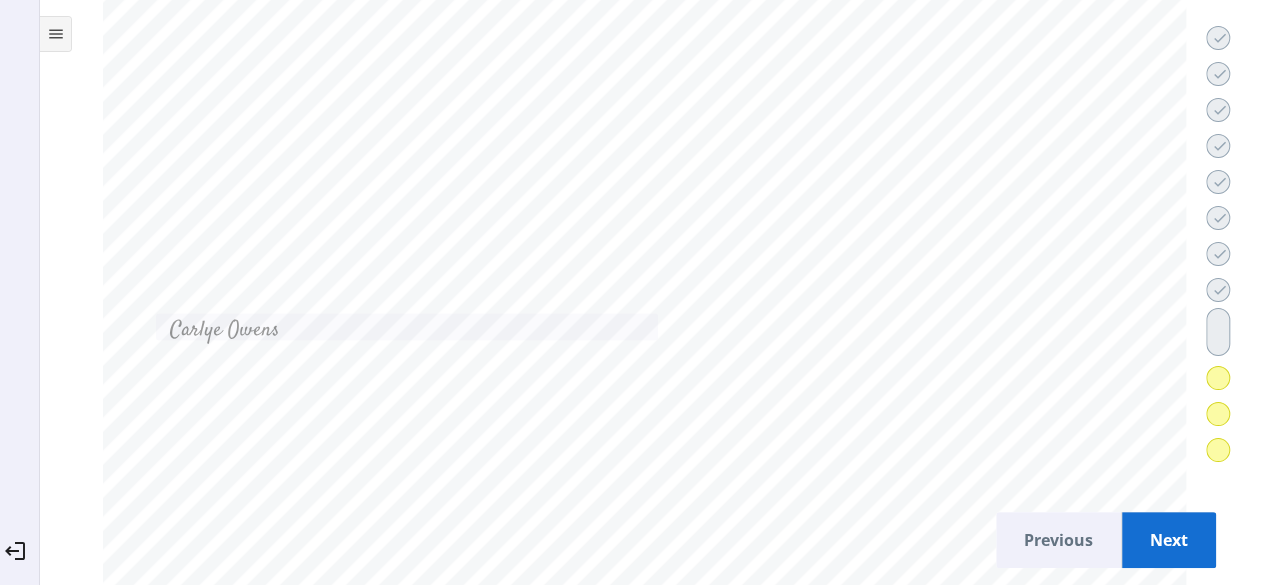 click on "Next" at bounding box center (1169, 540) 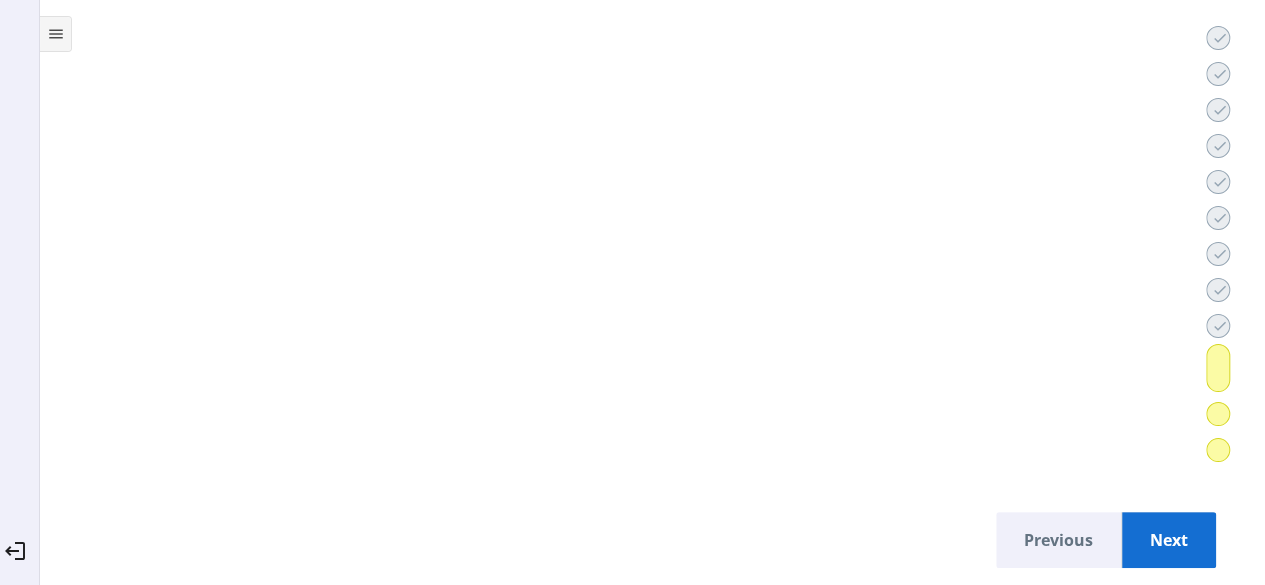 scroll, scrollTop: 38976, scrollLeft: 0, axis: vertical 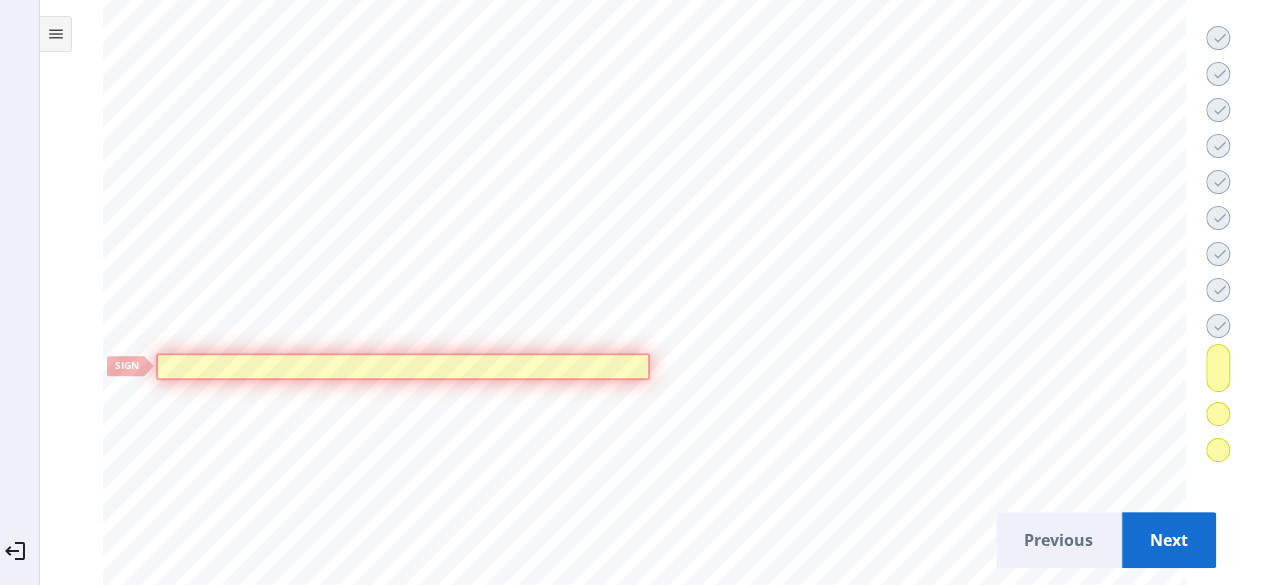 click at bounding box center [403, 366] 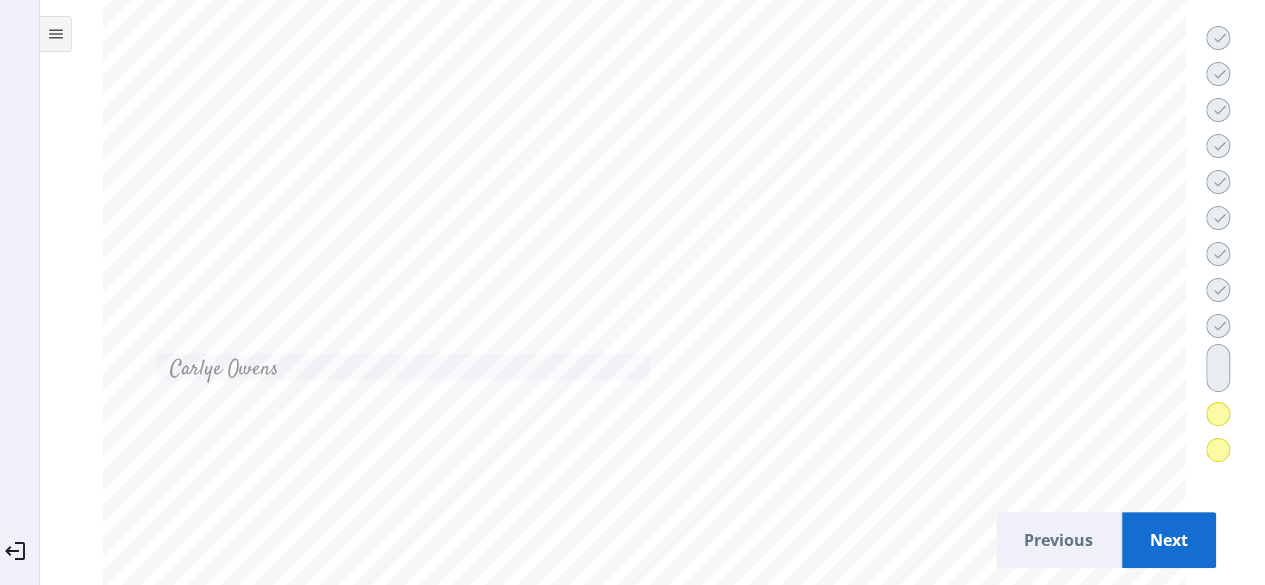 click on "Next" at bounding box center (1169, 540) 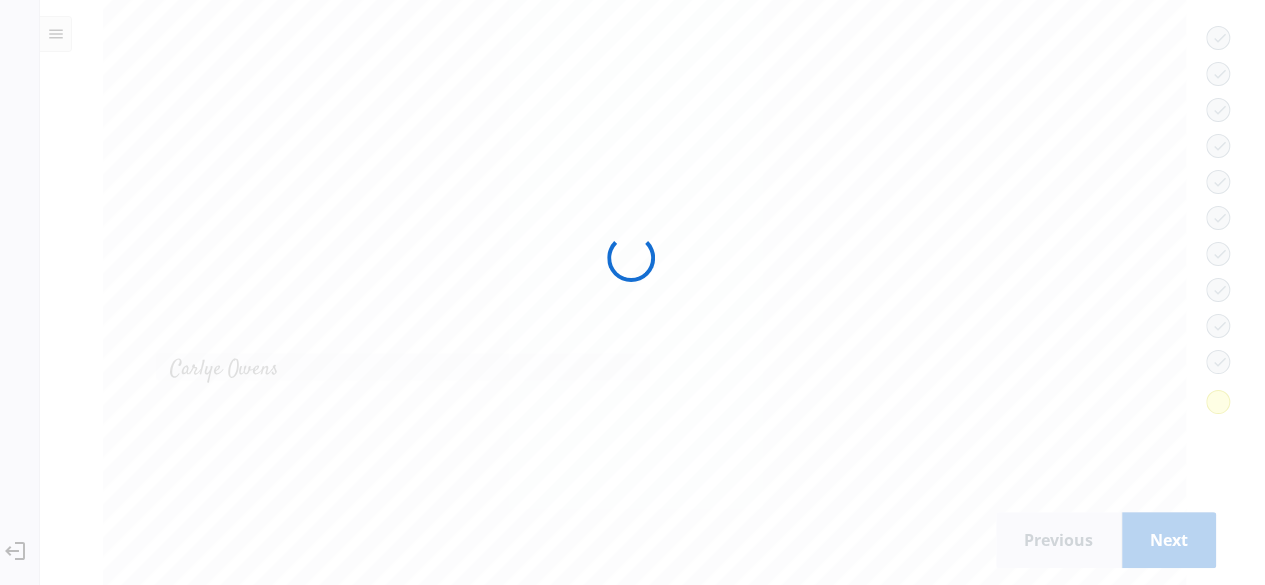 scroll, scrollTop: 41112, scrollLeft: 0, axis: vertical 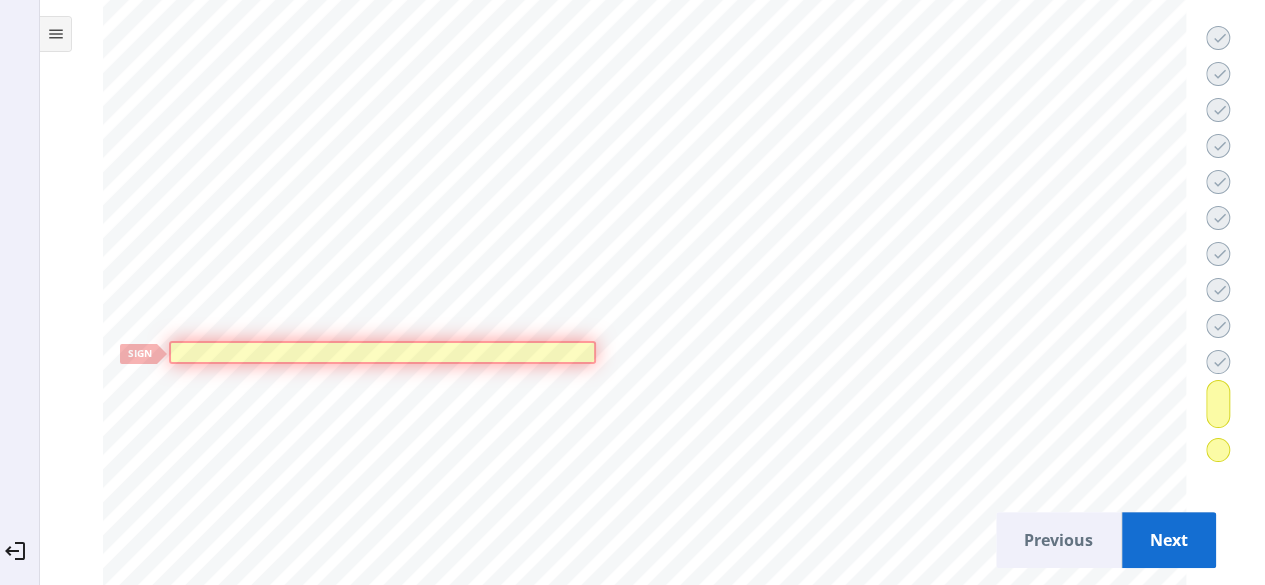 click at bounding box center [382, 353] 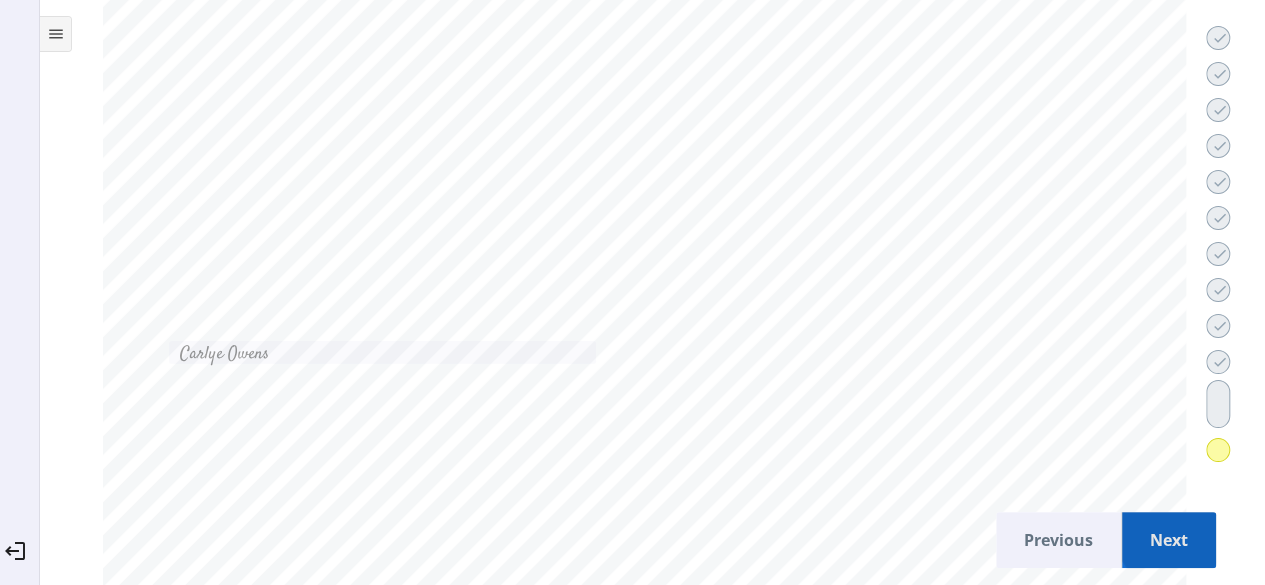 click on "Next" at bounding box center [1169, 540] 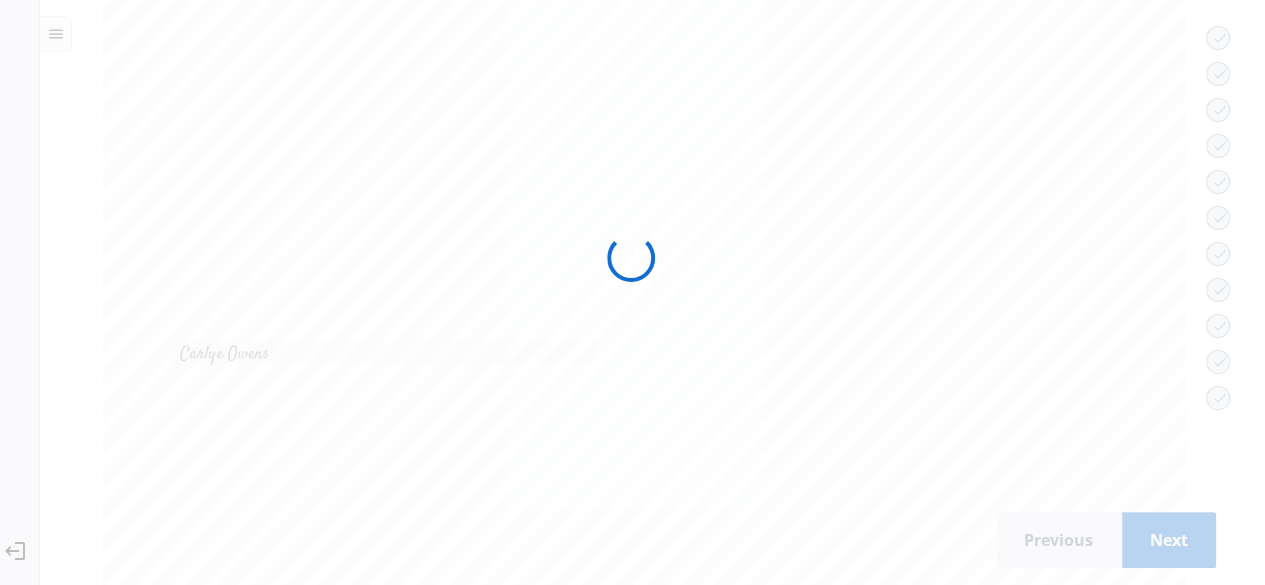 scroll, scrollTop: 42189, scrollLeft: 0, axis: vertical 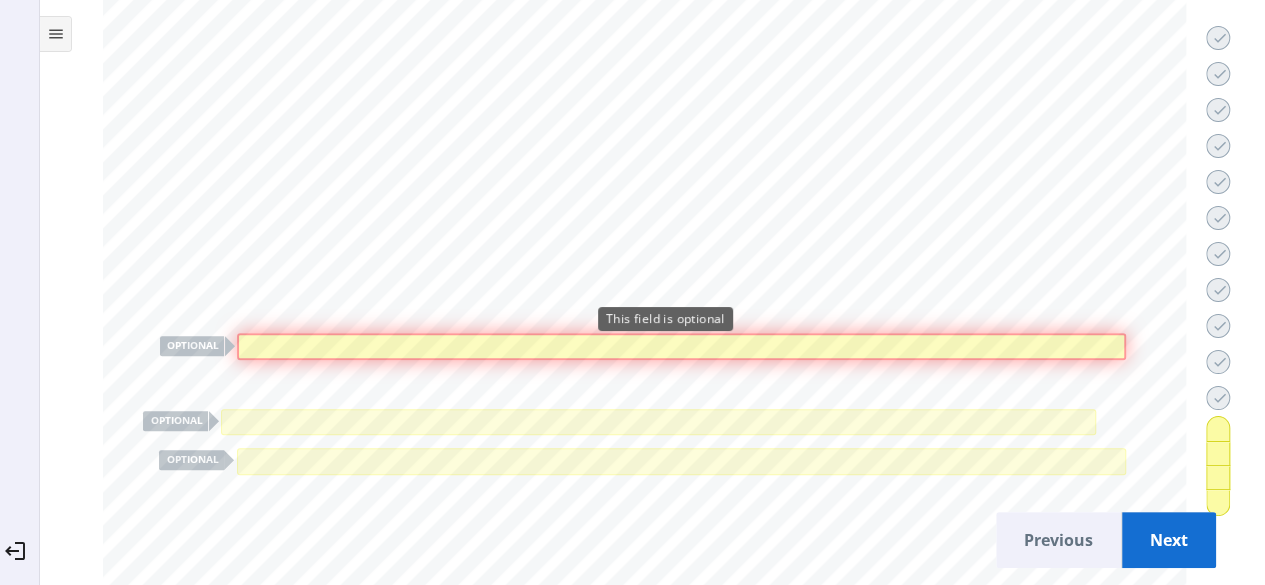 click at bounding box center [682, 346] 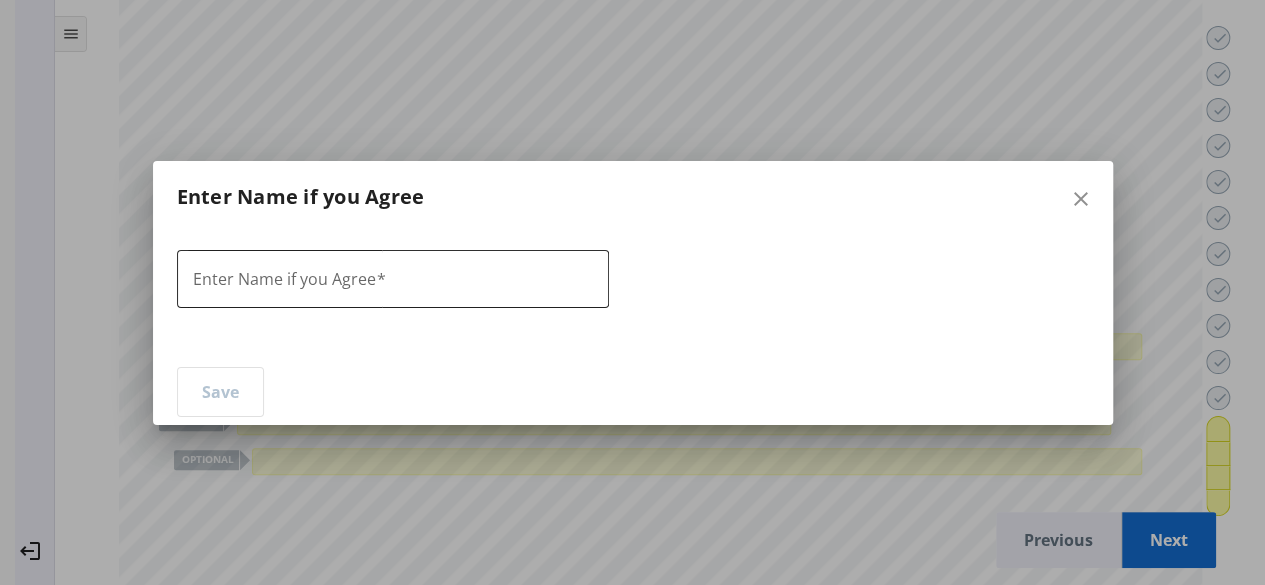 click at bounding box center [393, 279] 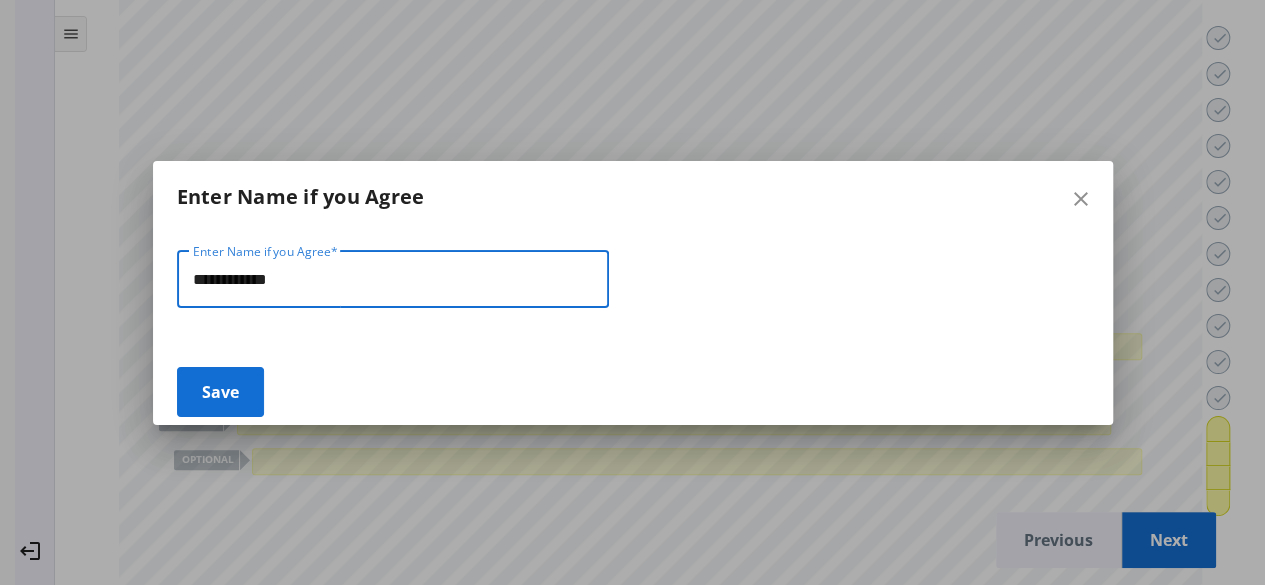 type on "**********" 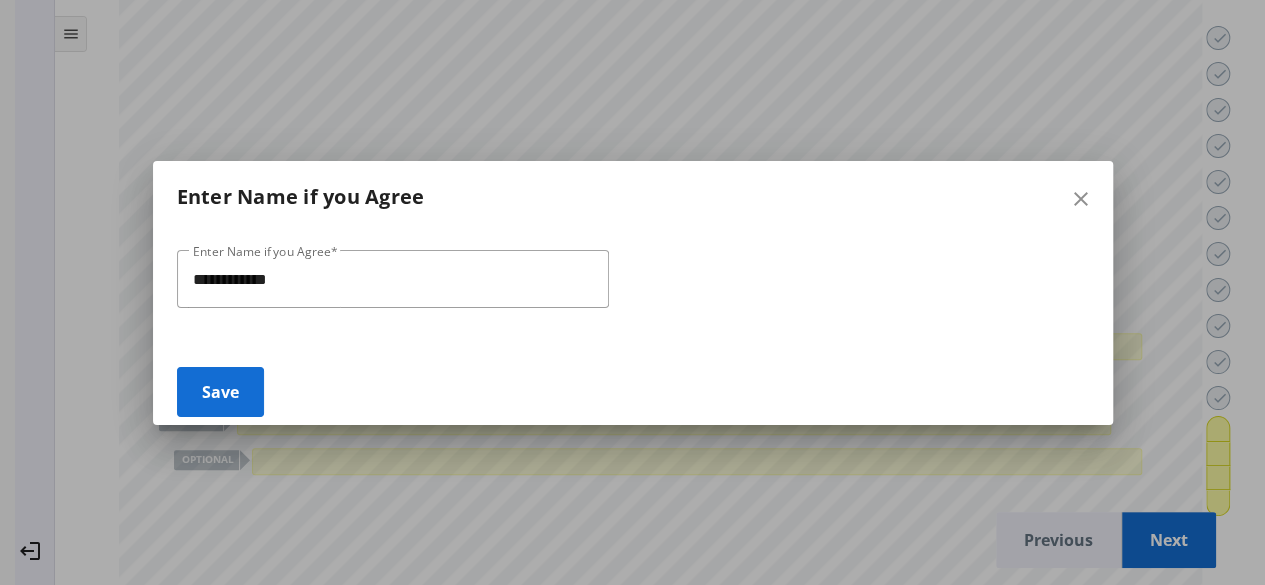 click on "Save" at bounding box center [220, 392] 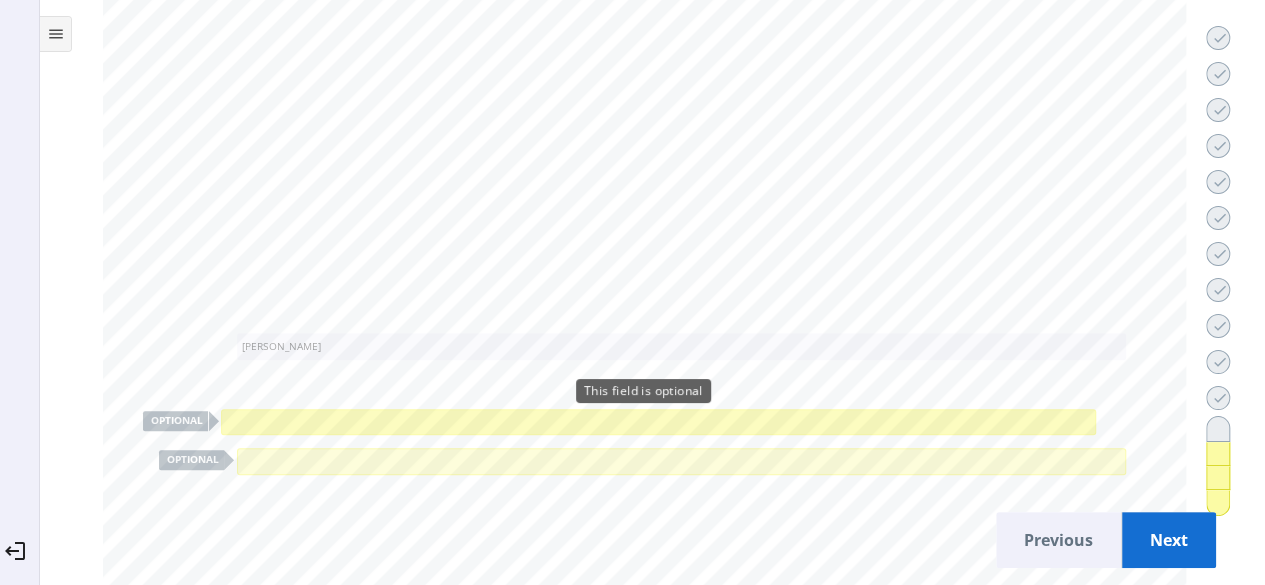 click at bounding box center (658, 422) 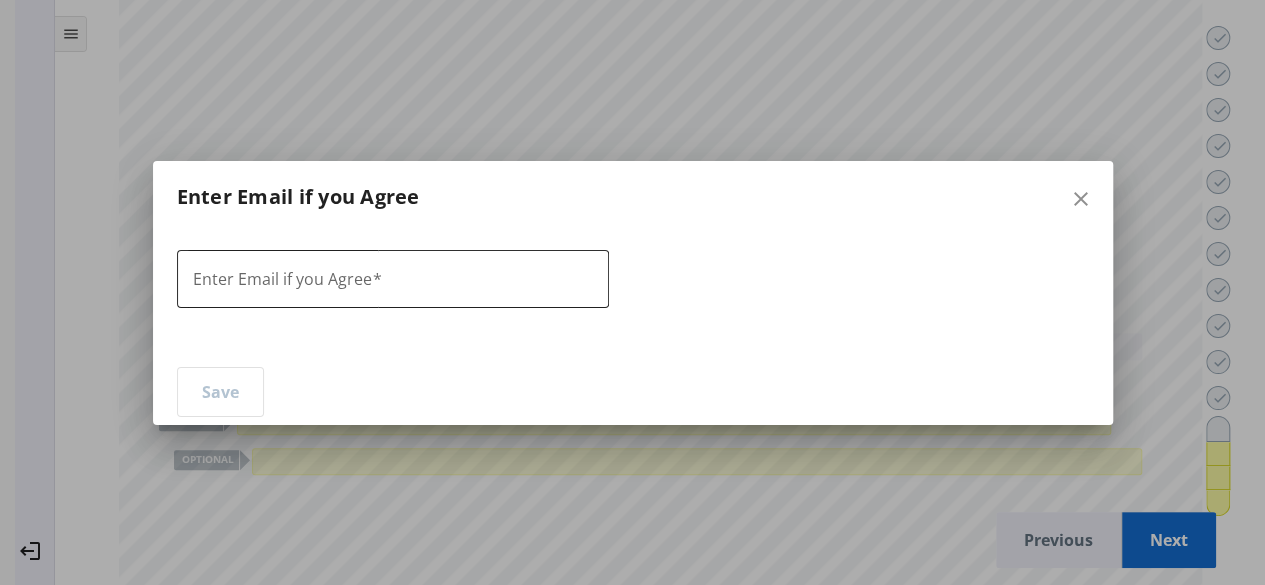 click at bounding box center (393, 279) 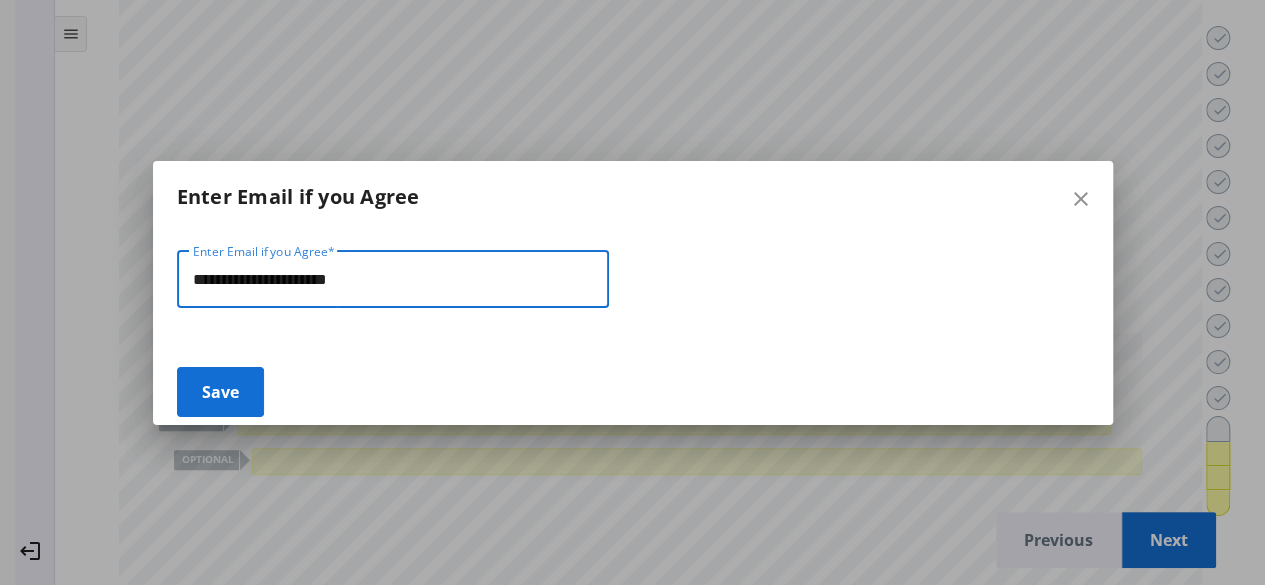 type on "**********" 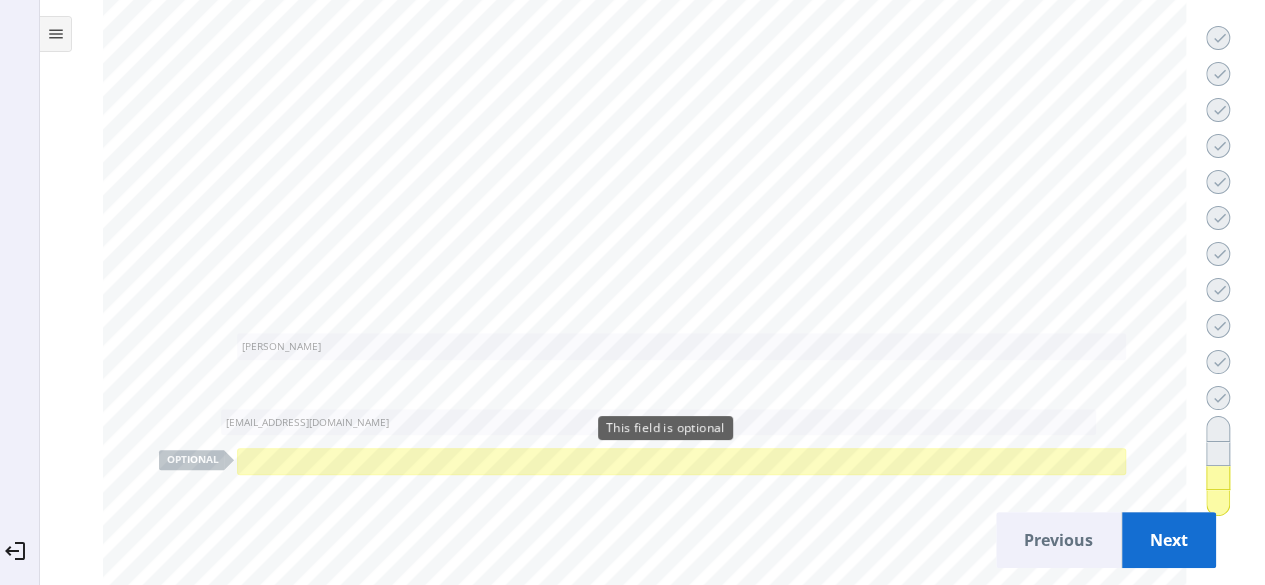 click 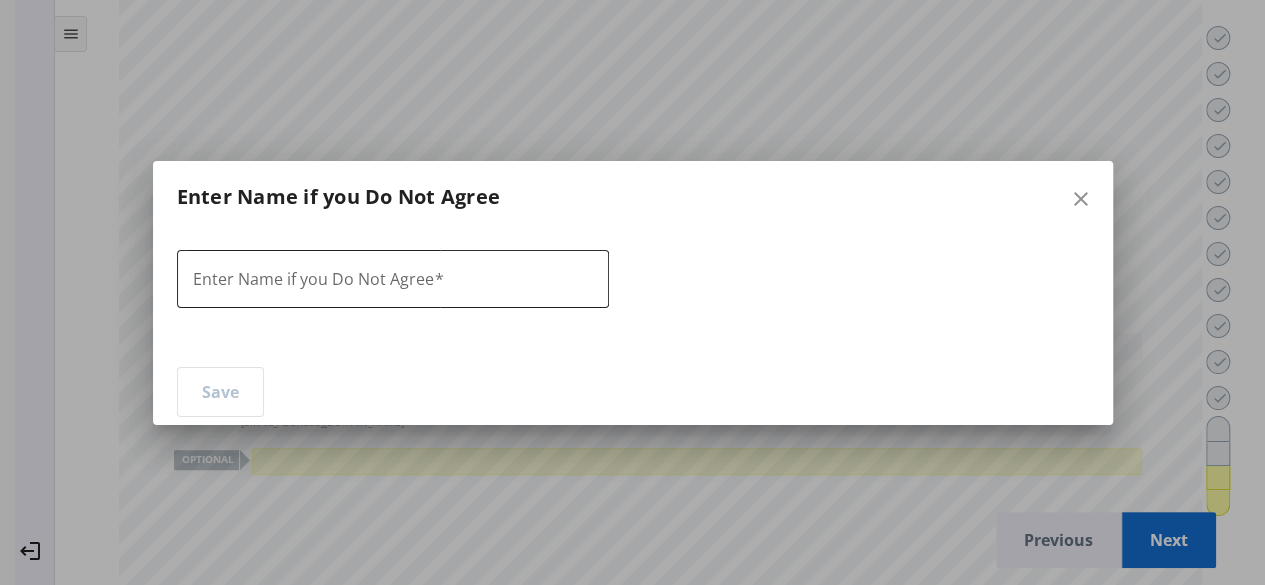 click on "Enter Name if you Do Not Agree" at bounding box center [313, 279] 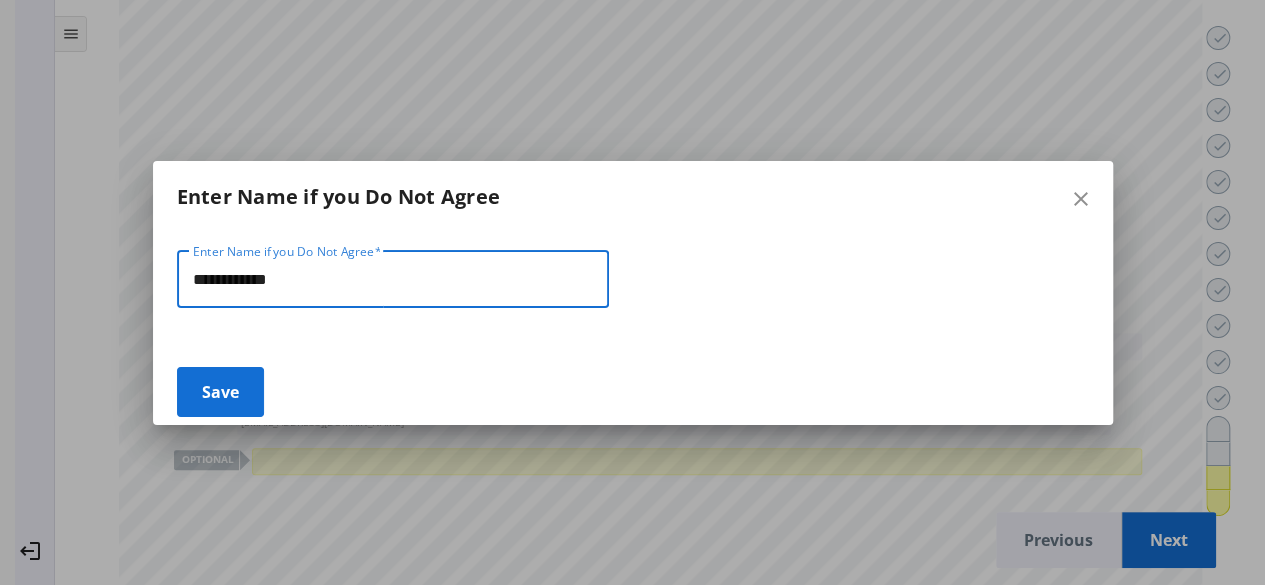 type on "**********" 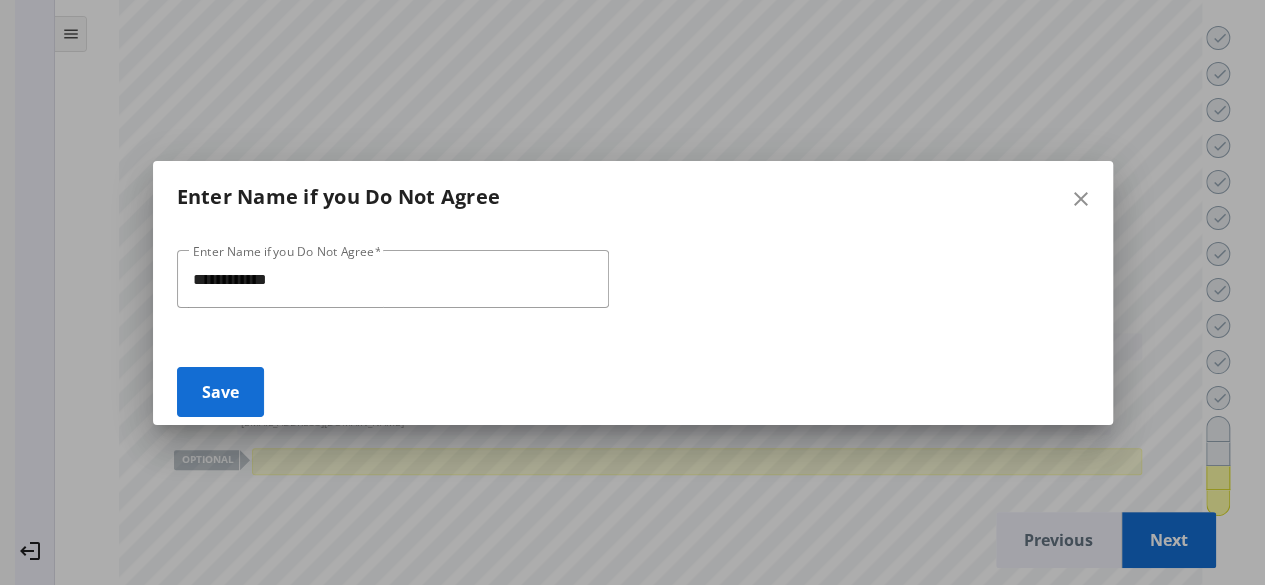 click on "Save" at bounding box center [220, 392] 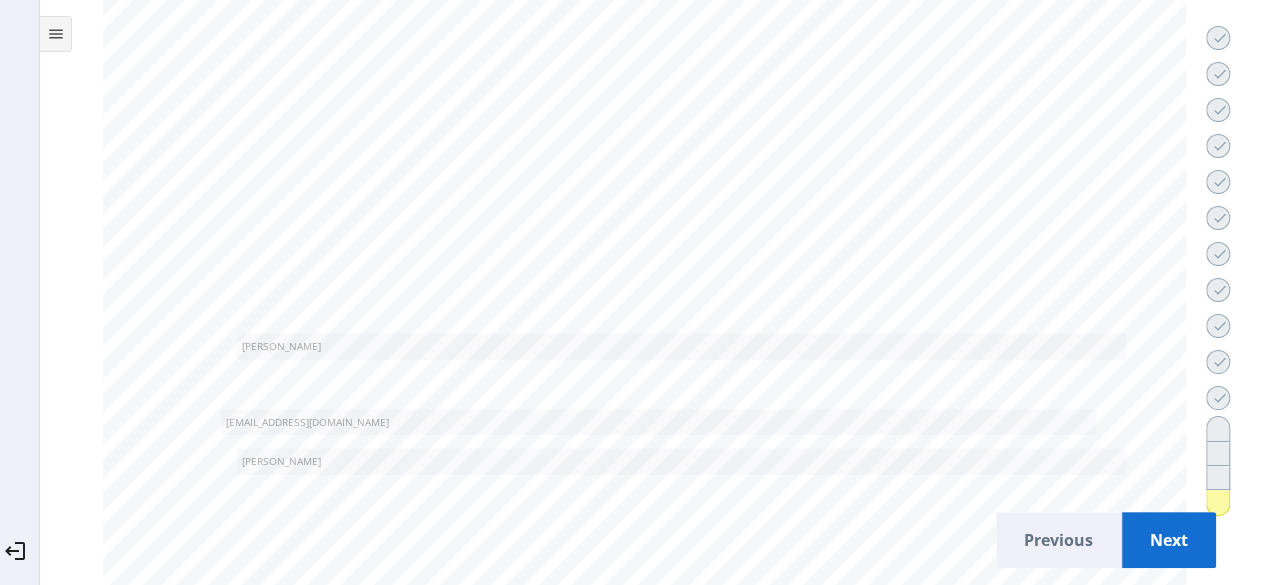 scroll, scrollTop: 42330, scrollLeft: 0, axis: vertical 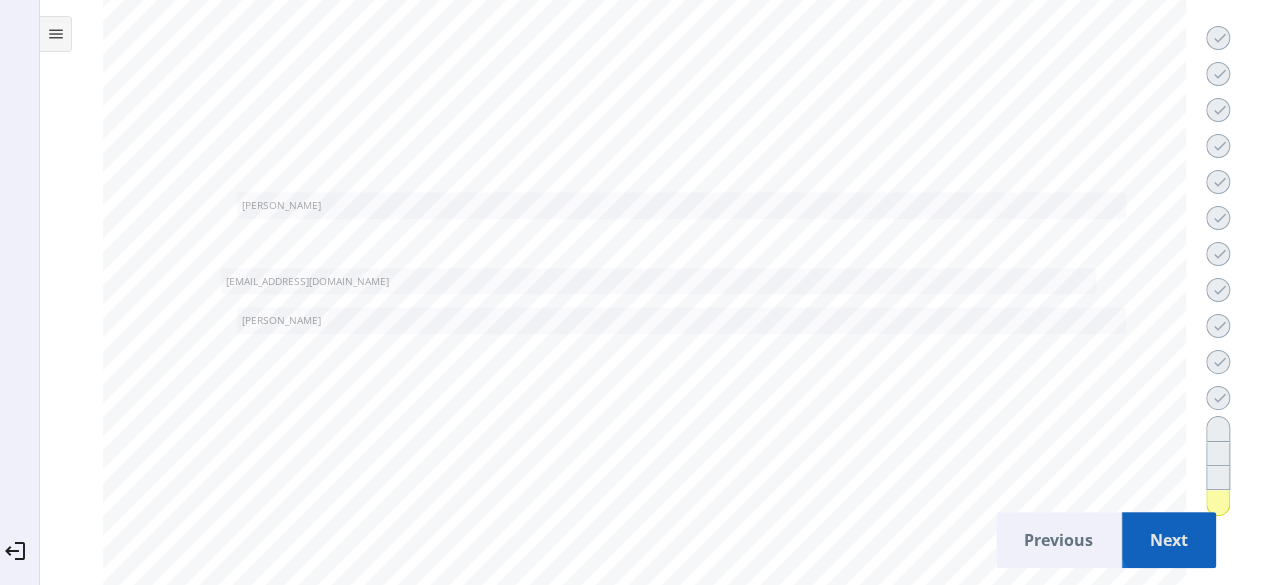 click on "Next" at bounding box center (1169, 540) 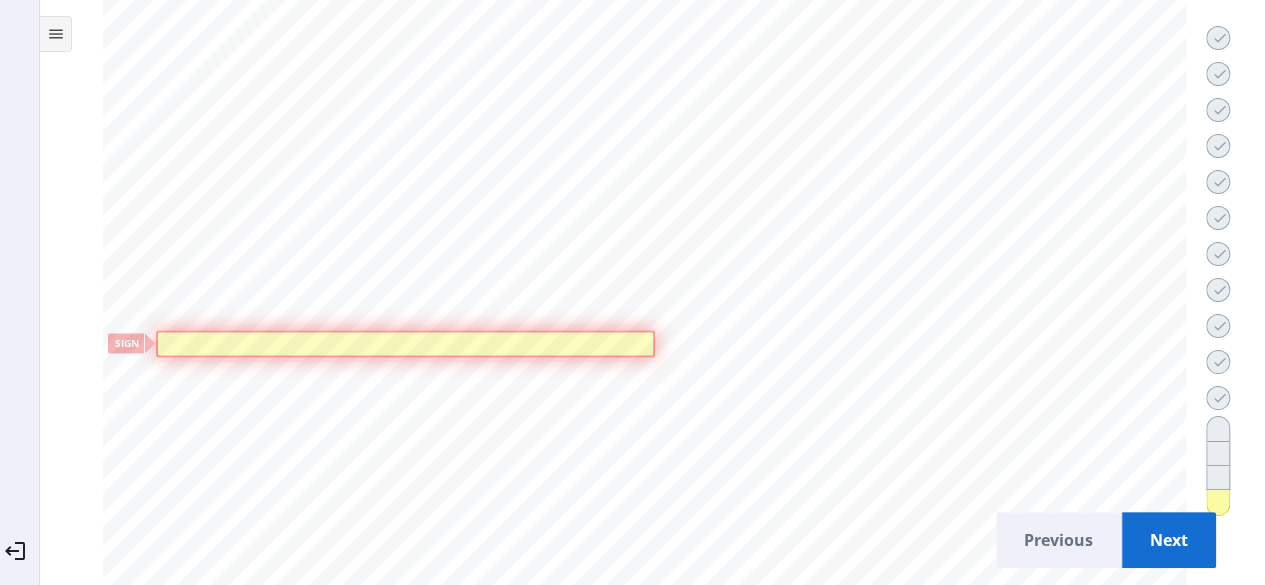 click at bounding box center [405, 343] 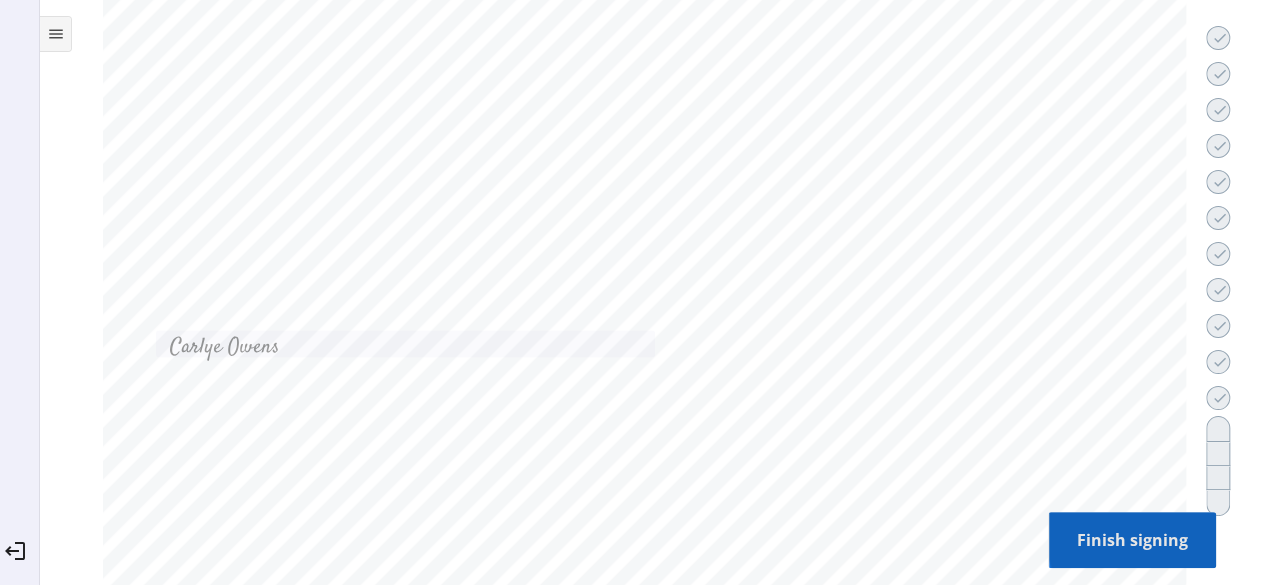 click on "Finish signing" at bounding box center (1132, 540) 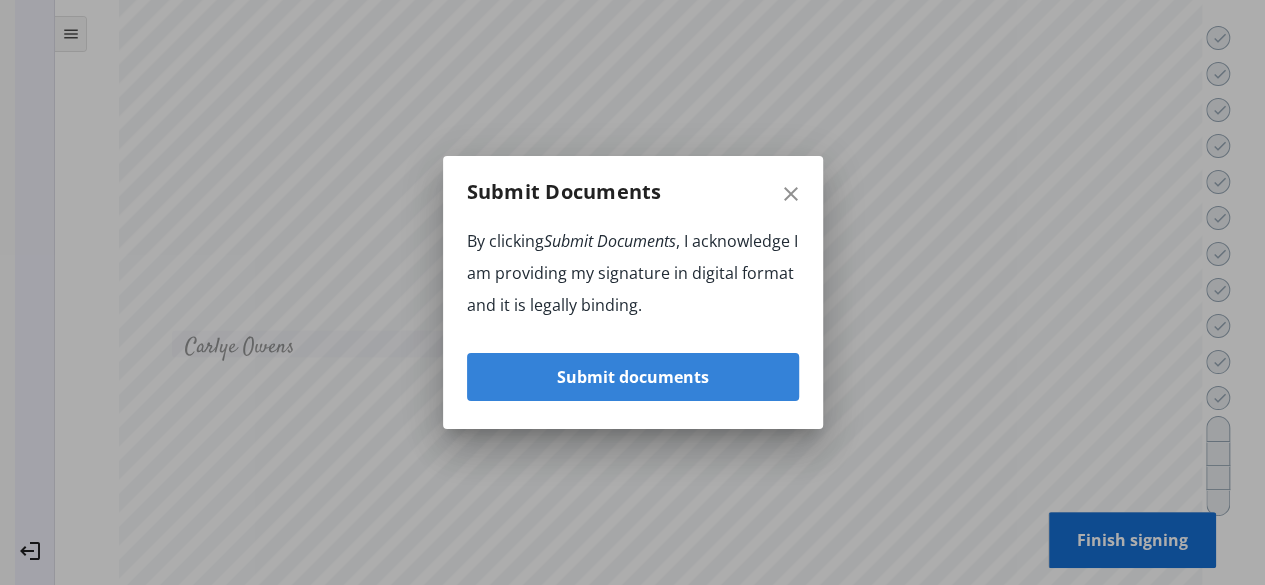 click on "Submit documents" at bounding box center (633, 377) 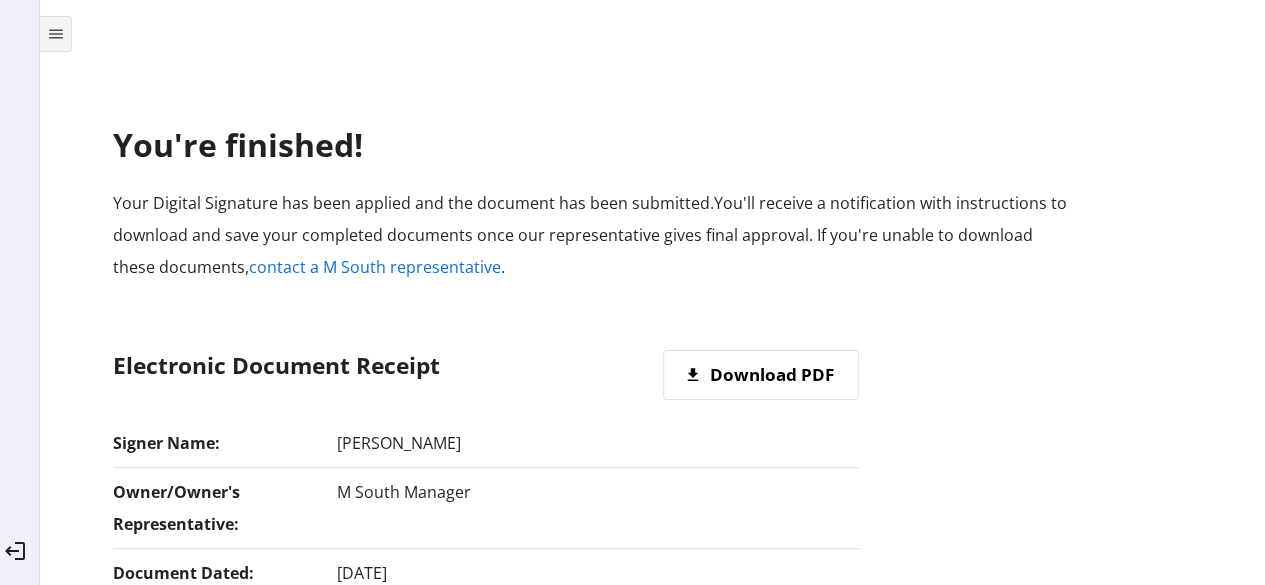 scroll, scrollTop: 17, scrollLeft: 0, axis: vertical 